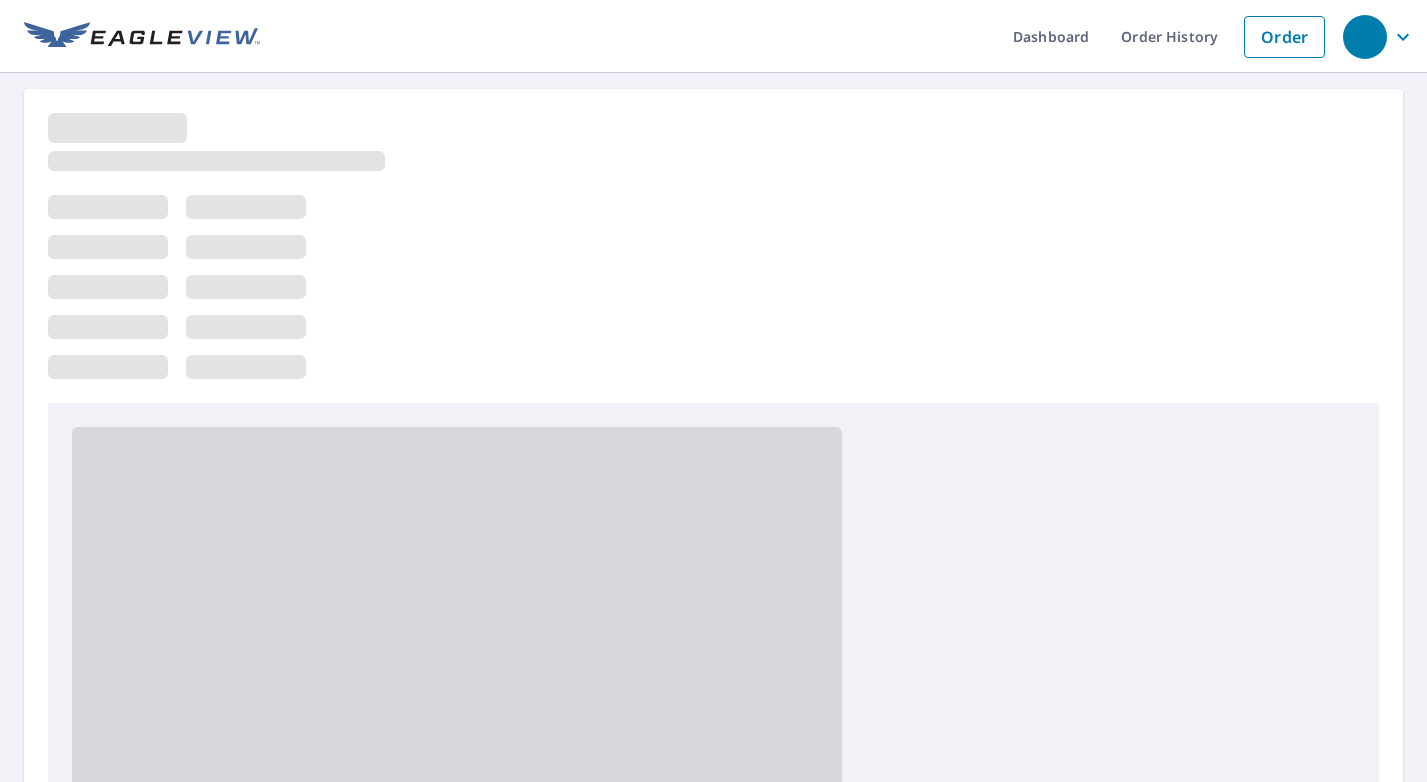 scroll, scrollTop: 0, scrollLeft: 0, axis: both 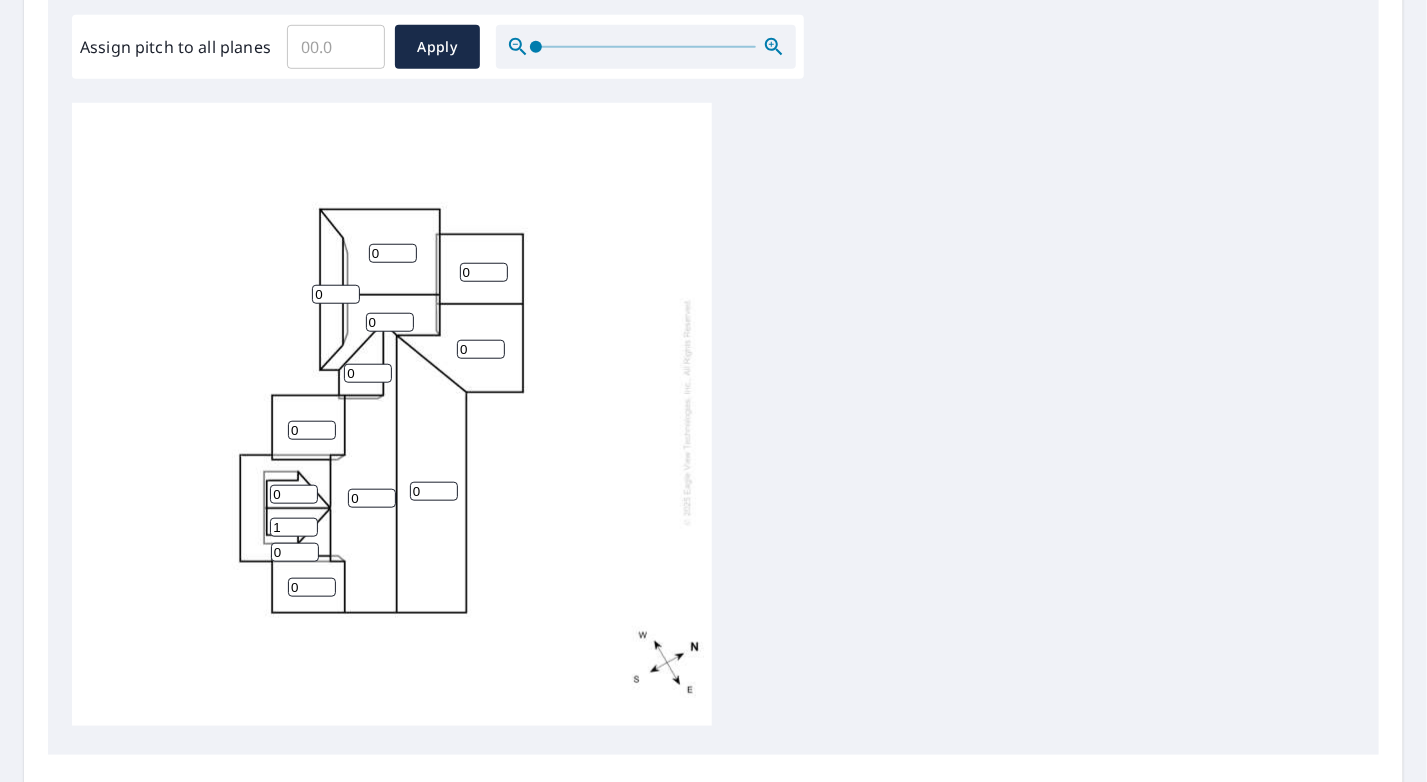 click on "1" at bounding box center [294, 527] 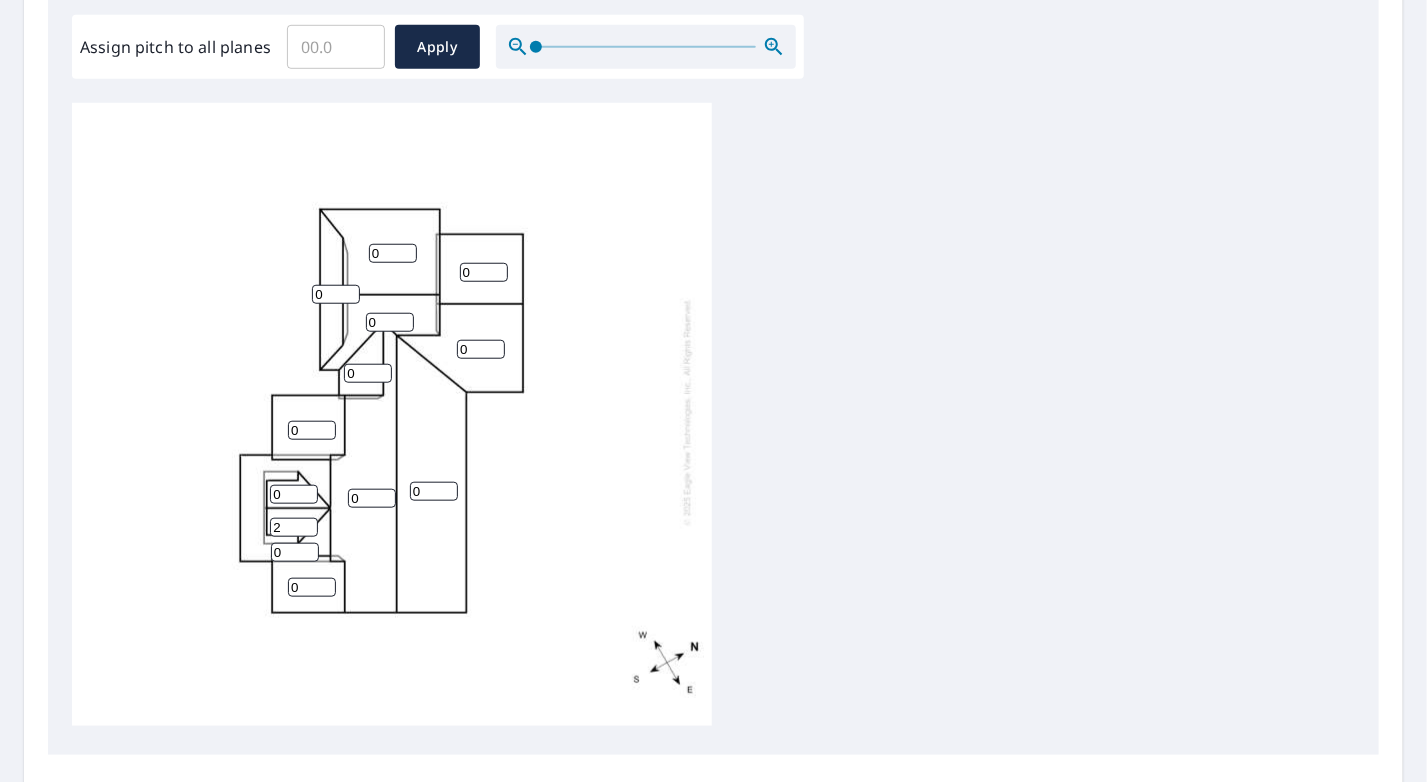 click on "2" at bounding box center (294, 527) 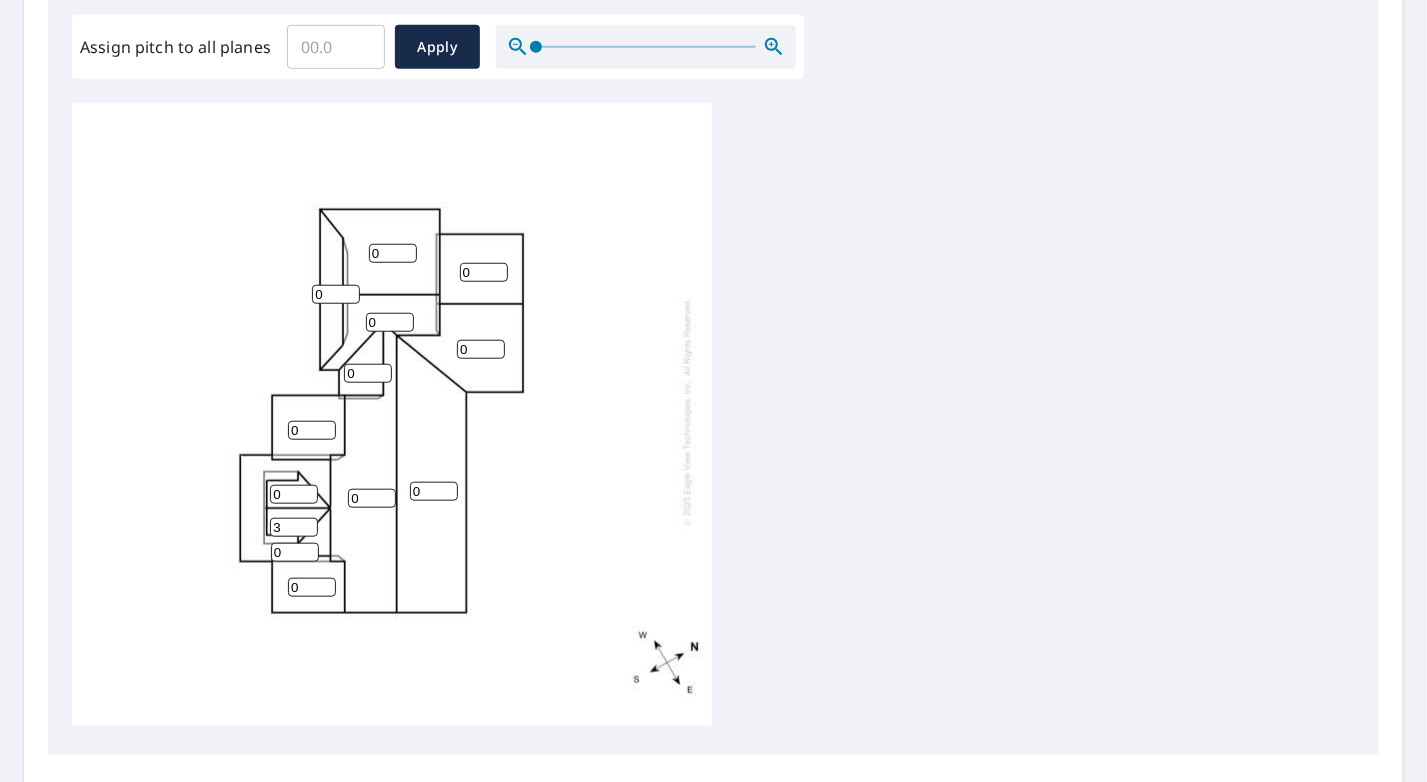 click on "3" at bounding box center (294, 527) 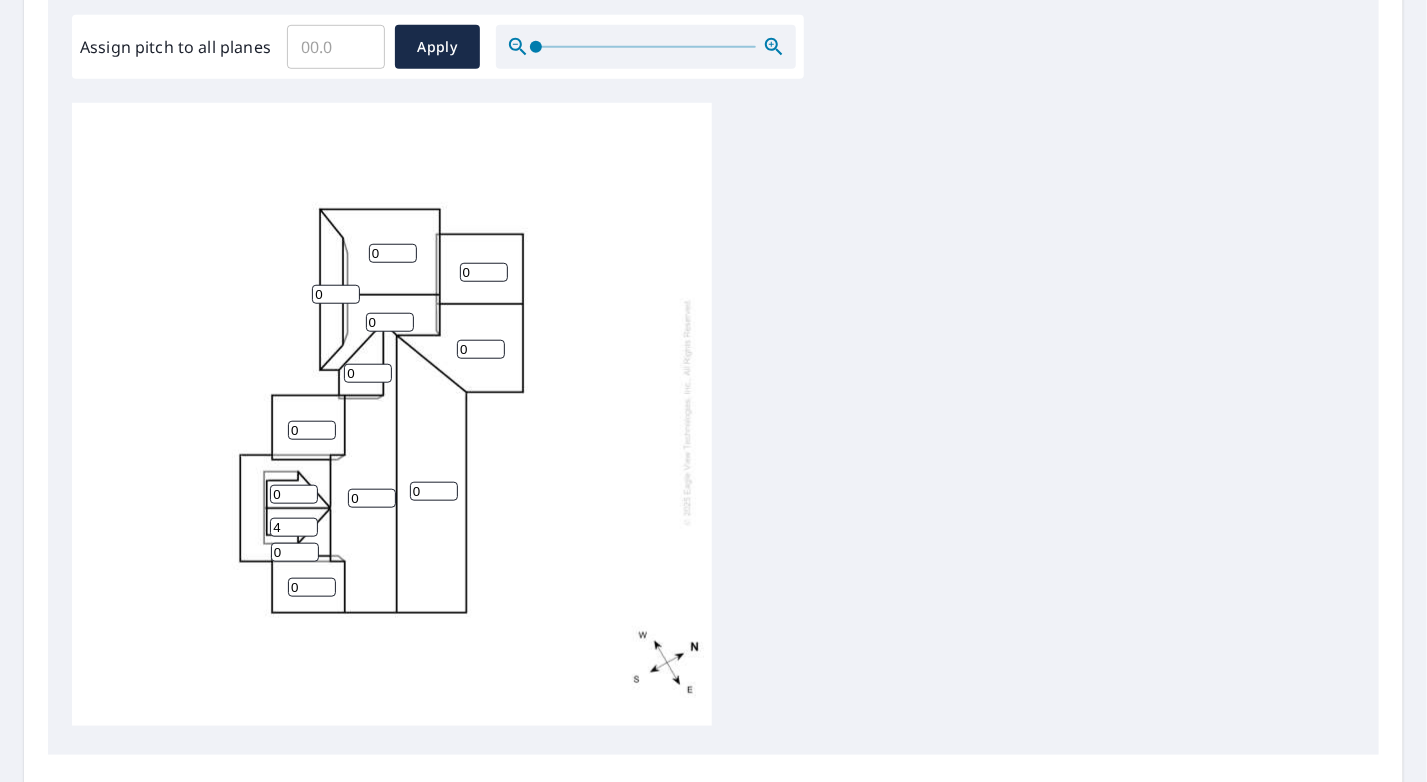 click on "4" at bounding box center [294, 527] 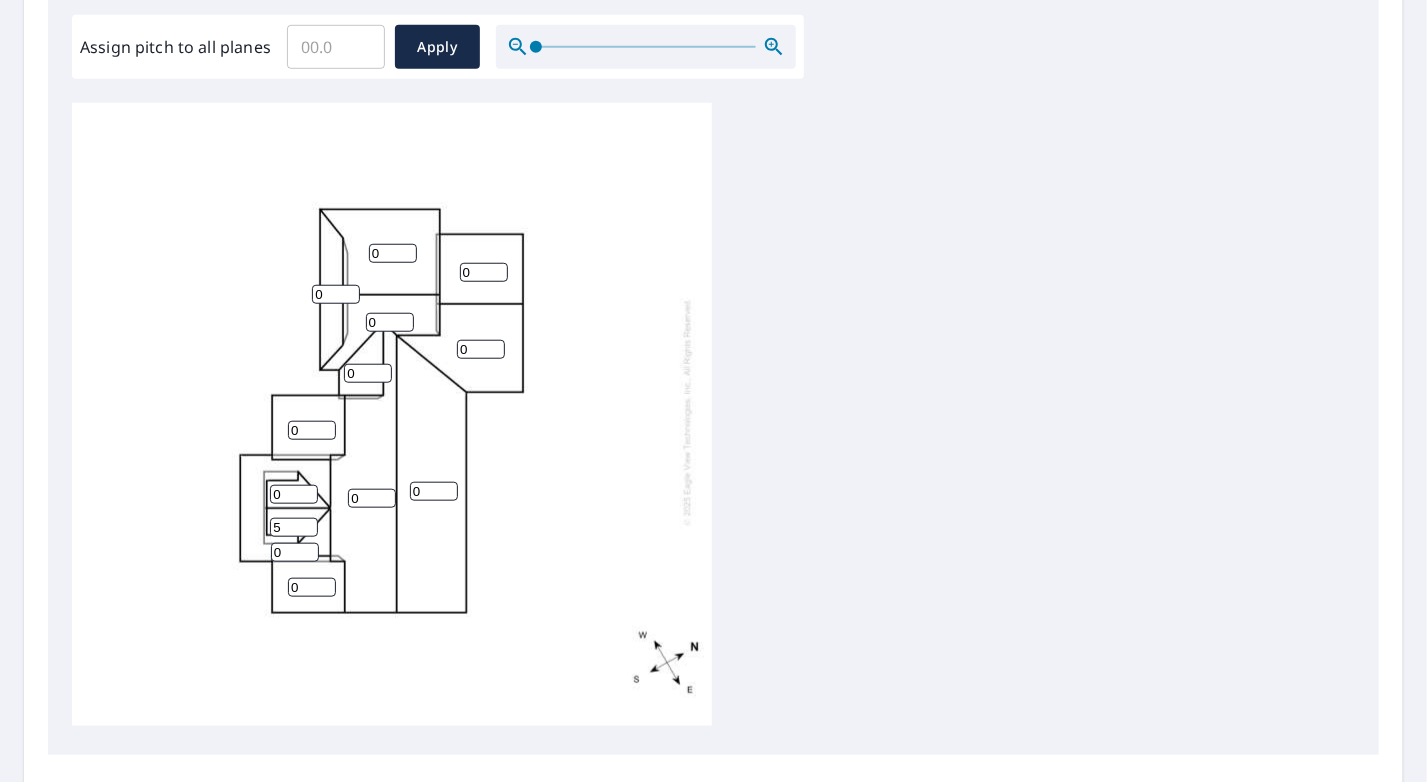 click on "5" at bounding box center (294, 527) 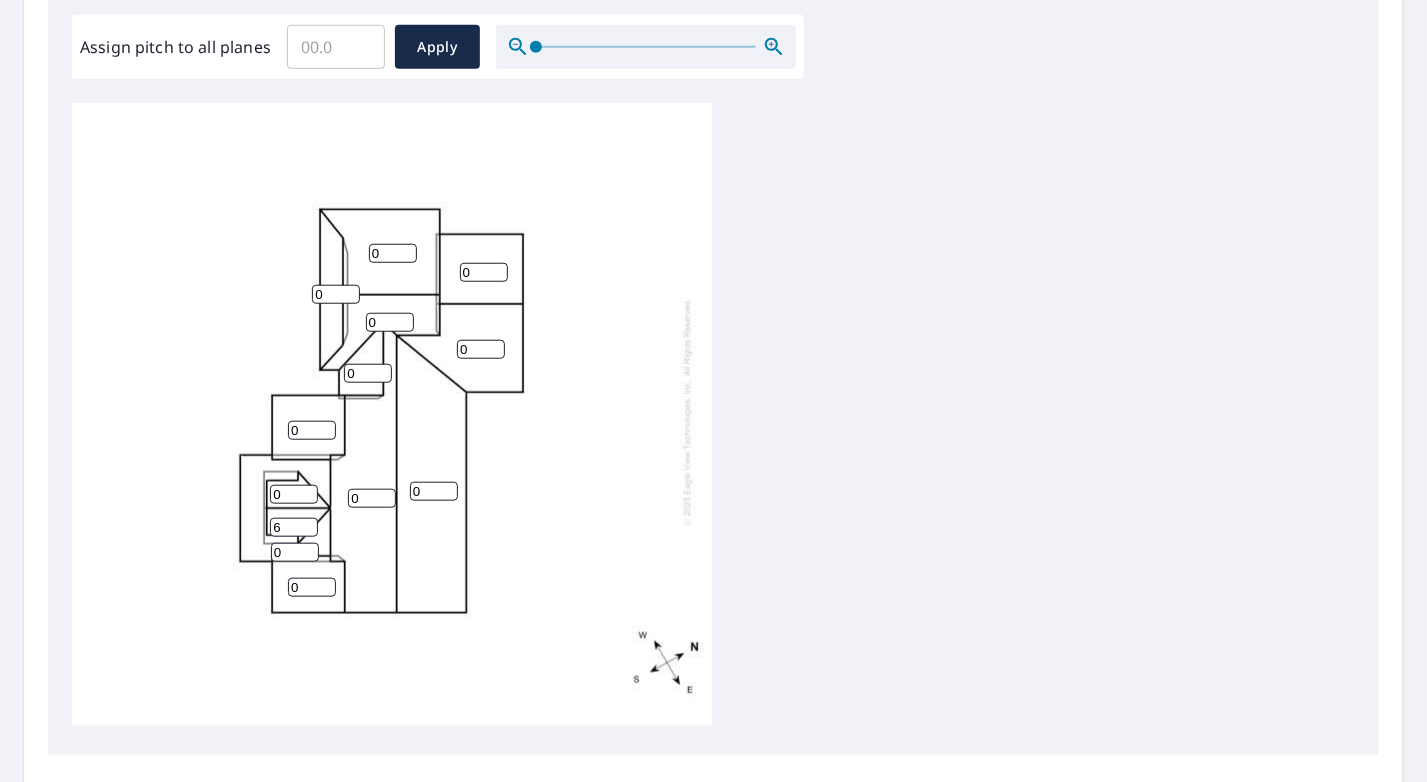 type on "6" 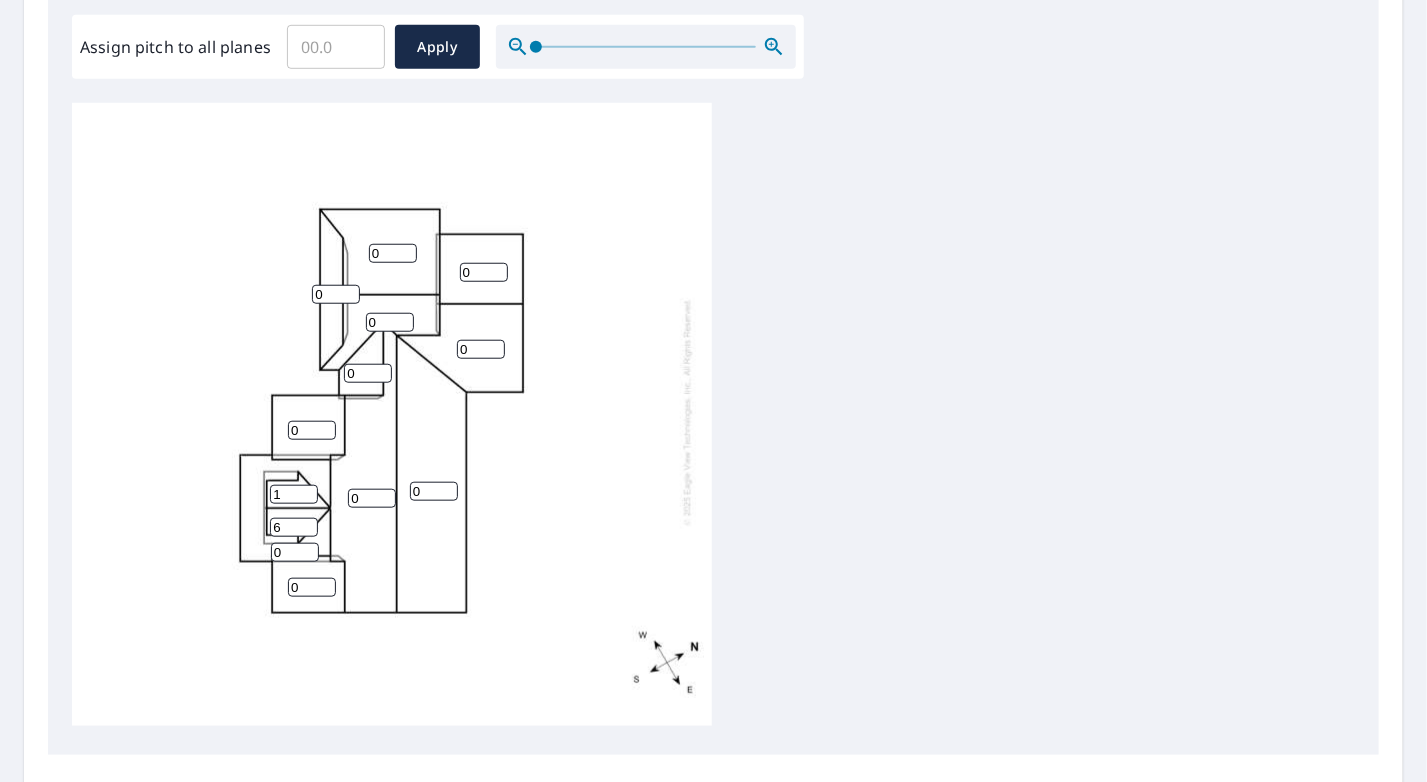 click on "1" at bounding box center [294, 494] 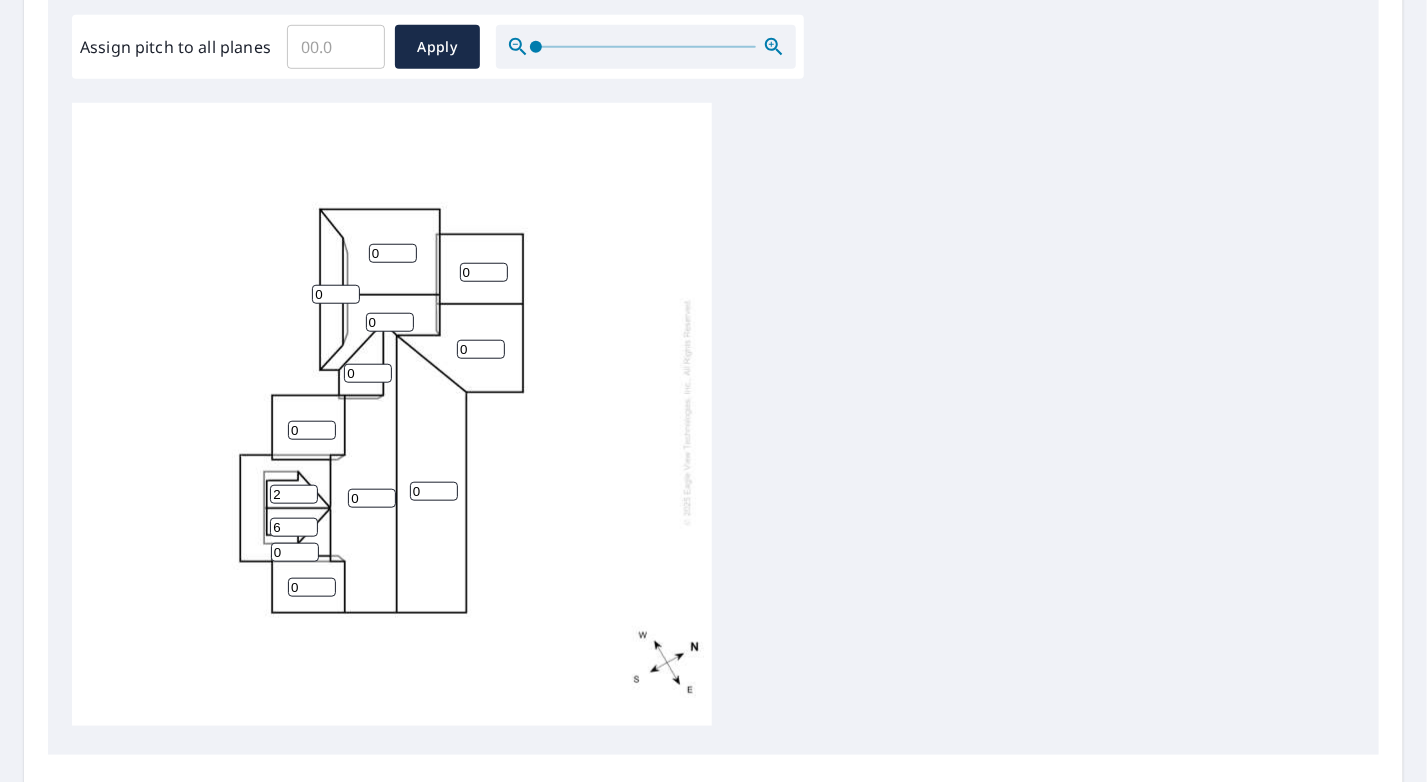 click on "2" at bounding box center (294, 494) 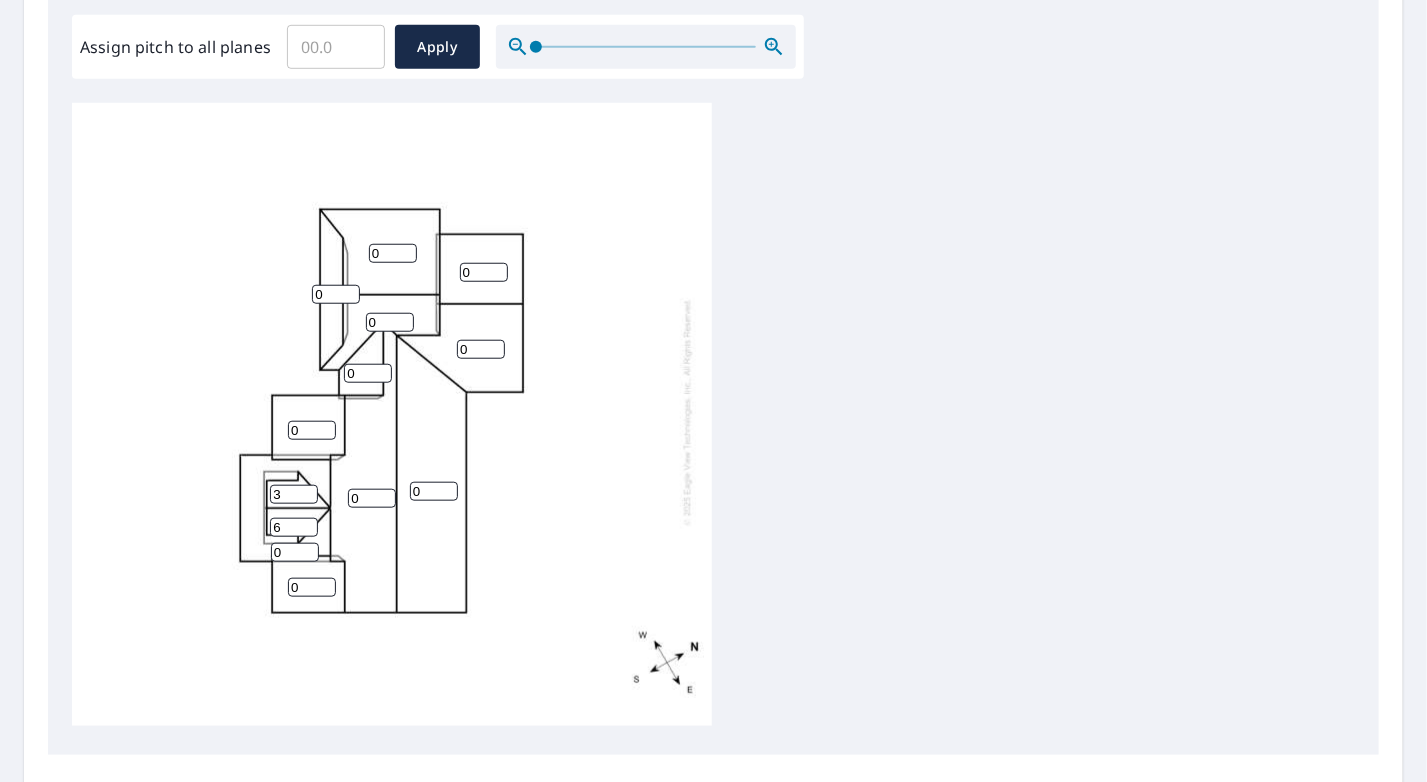 click on "3" at bounding box center [294, 494] 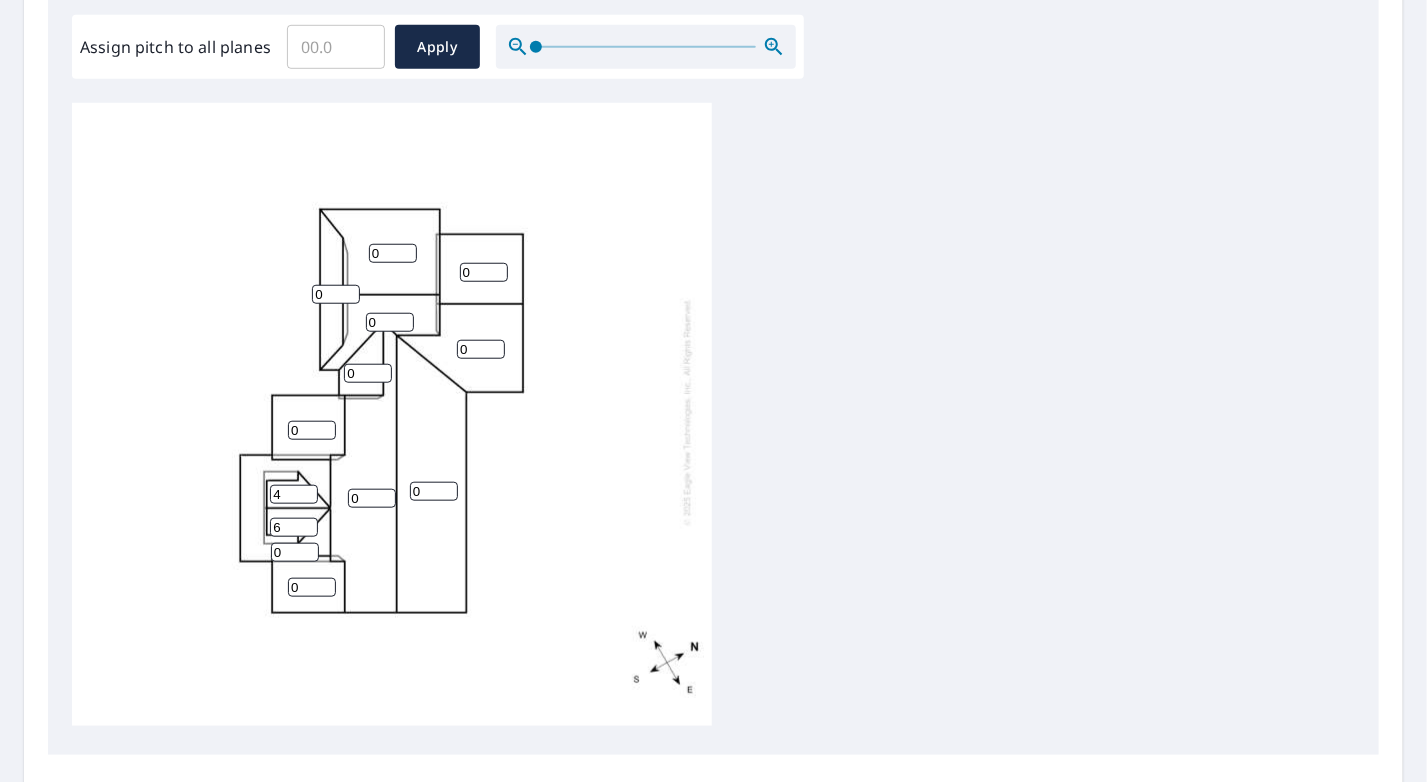 click on "4" at bounding box center (294, 494) 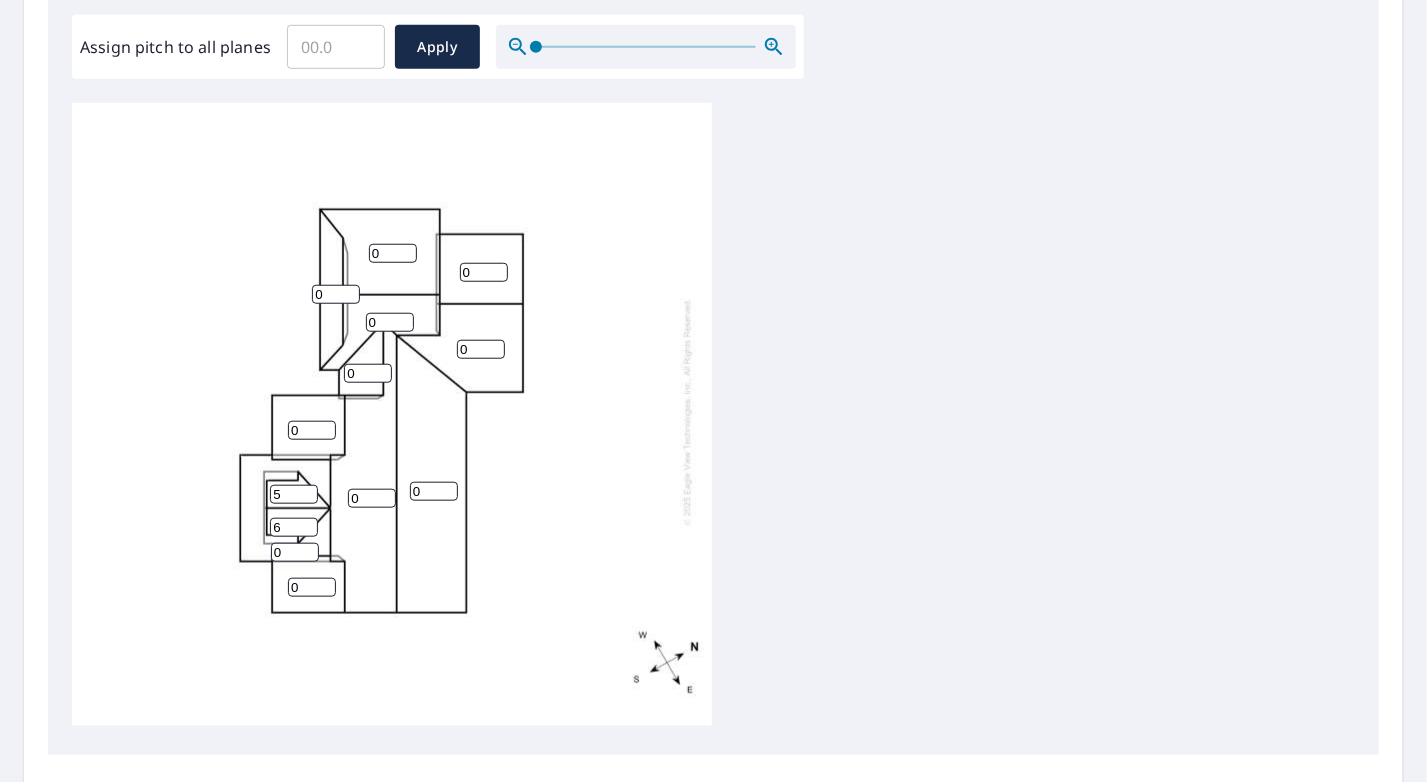 click on "5" at bounding box center [294, 494] 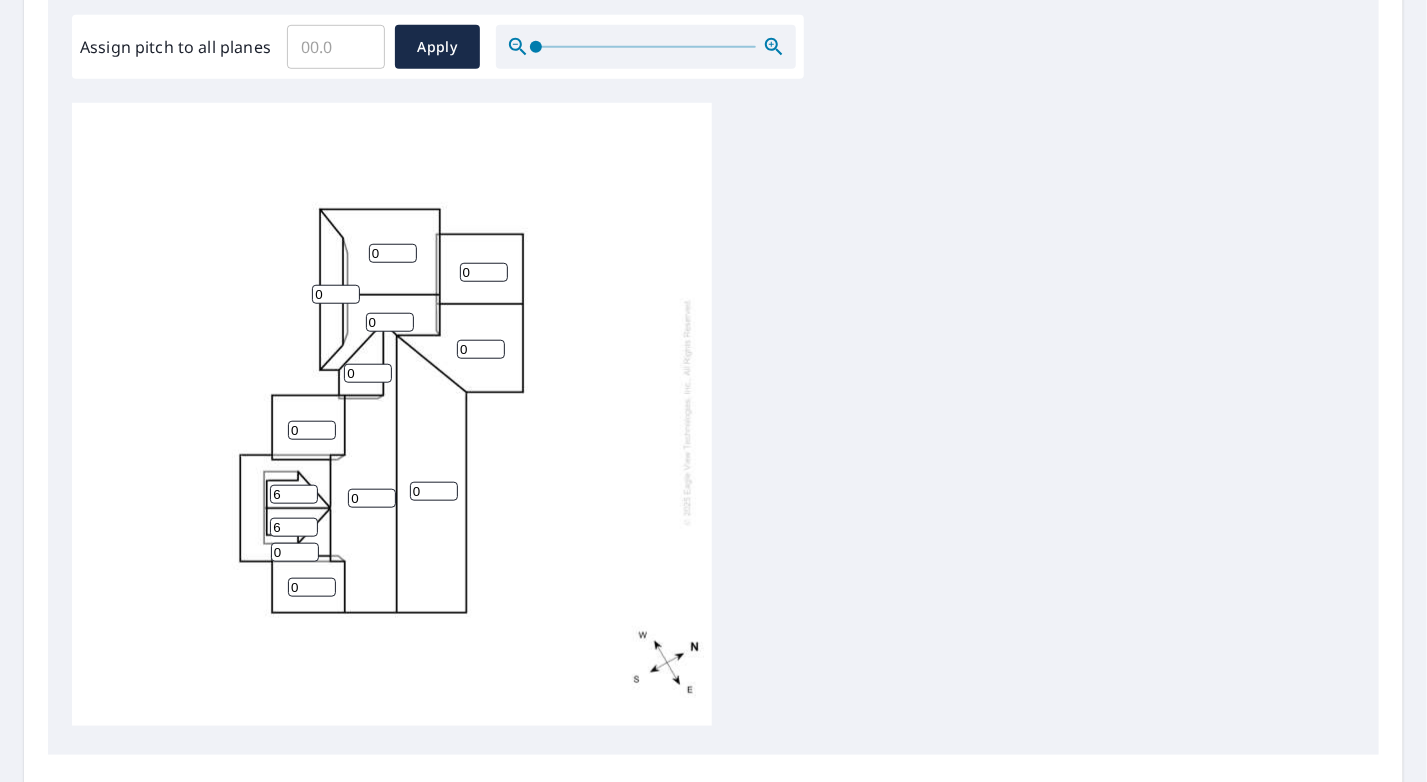 type on "6" 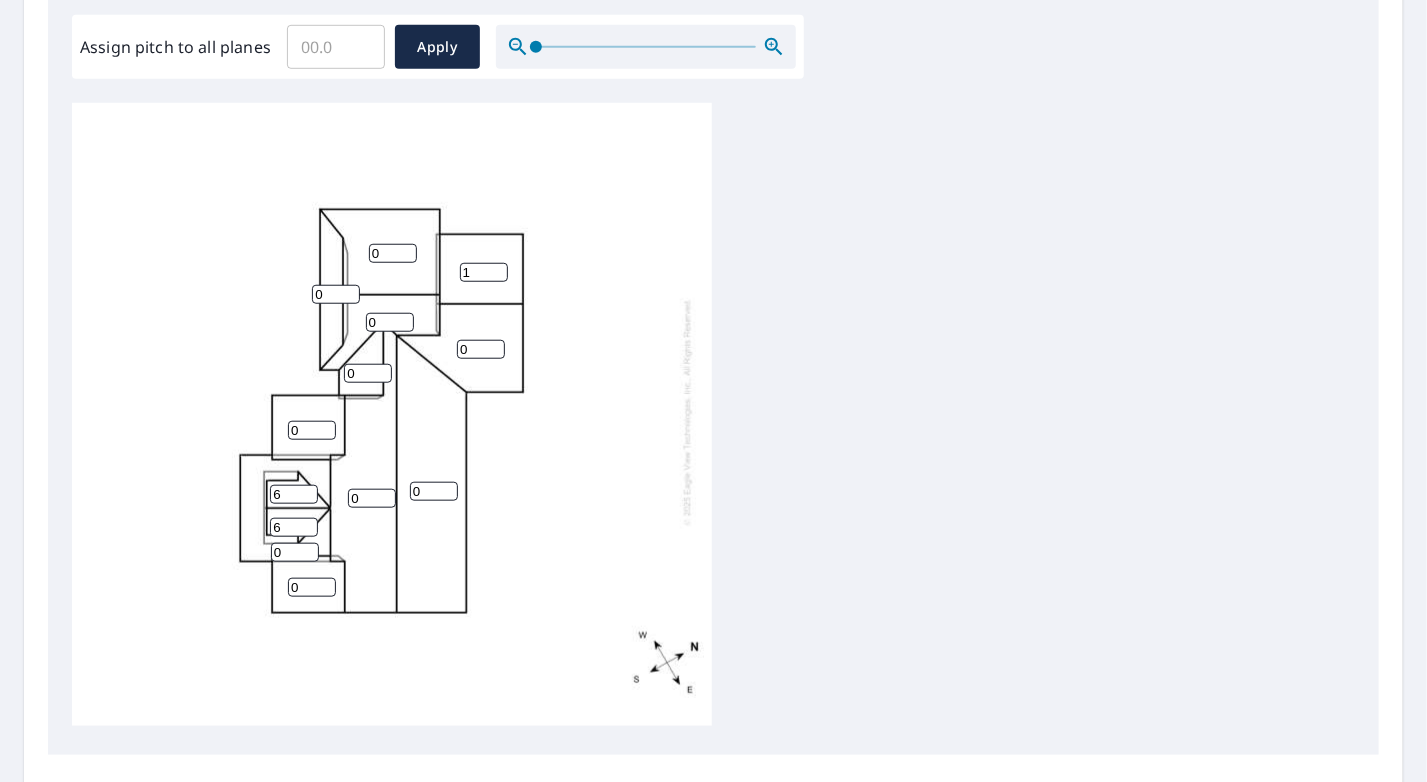 click on "1" at bounding box center (484, 272) 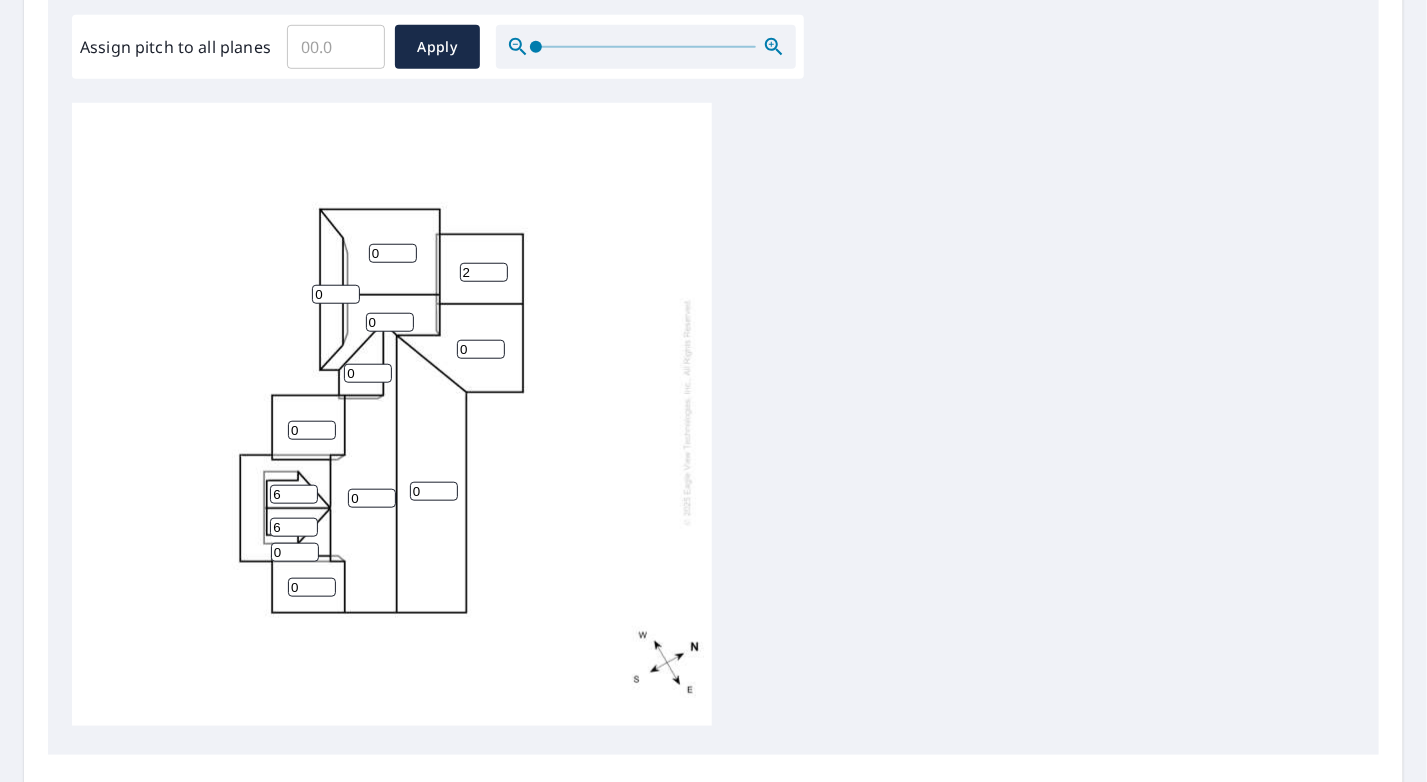click on "2" at bounding box center (484, 272) 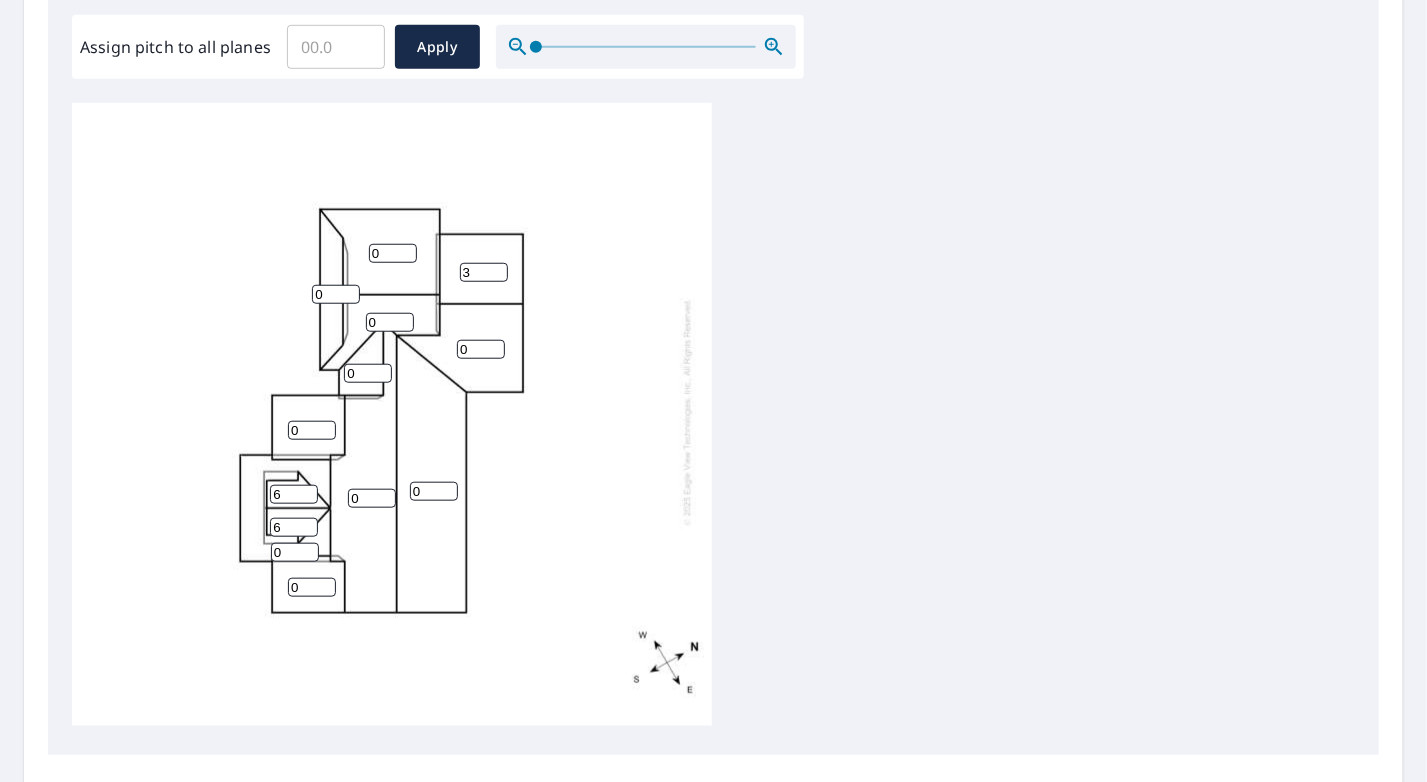 click on "3" at bounding box center [484, 272] 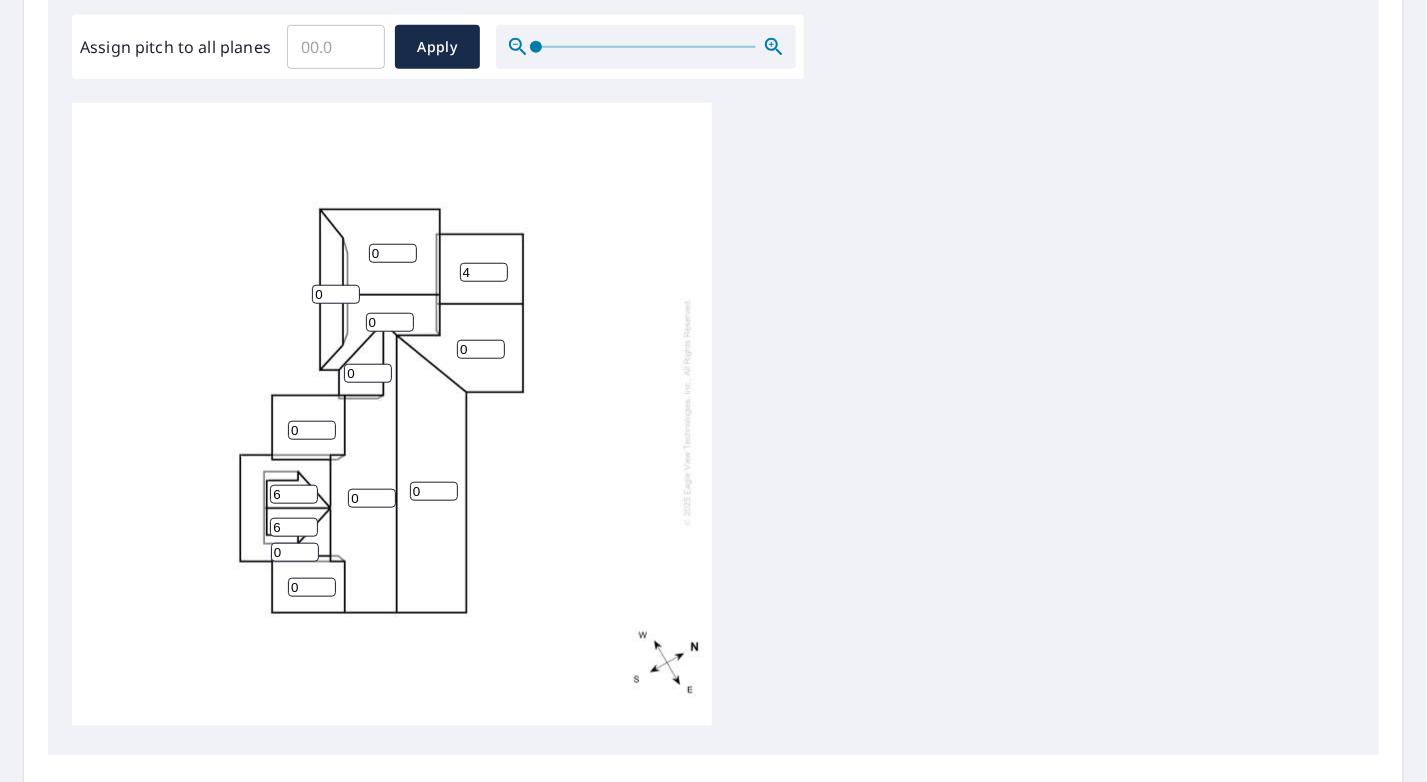 click on "4" at bounding box center (484, 272) 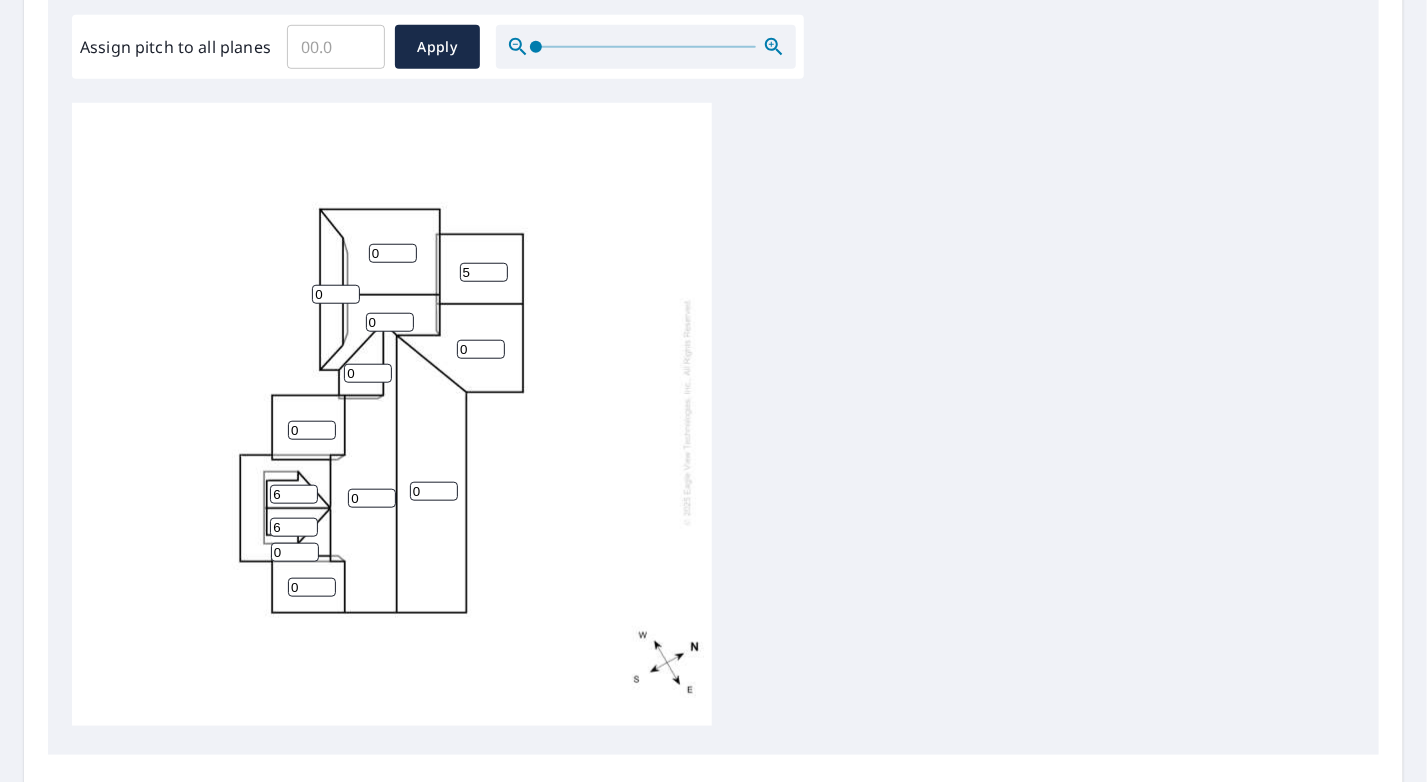 click on "5" at bounding box center (484, 272) 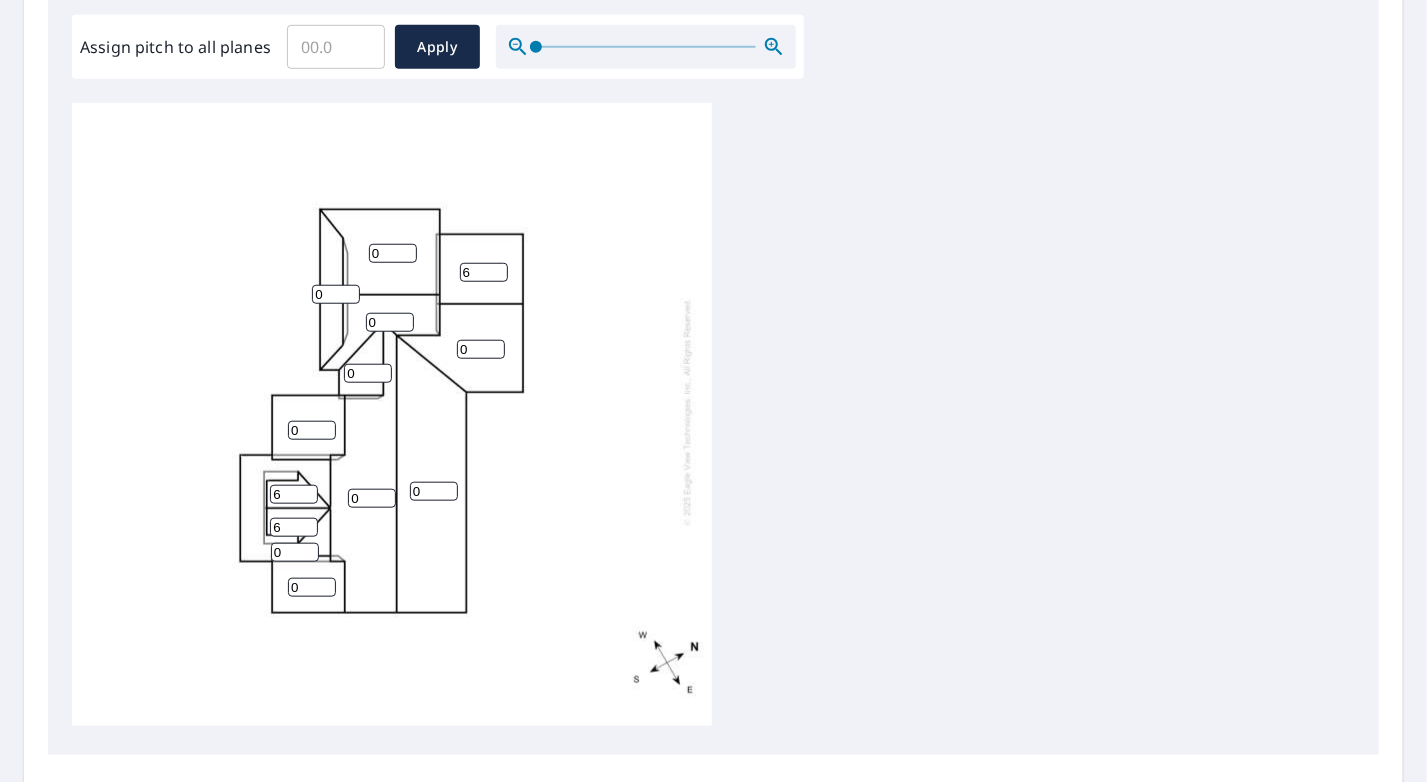 click on "6" at bounding box center [484, 272] 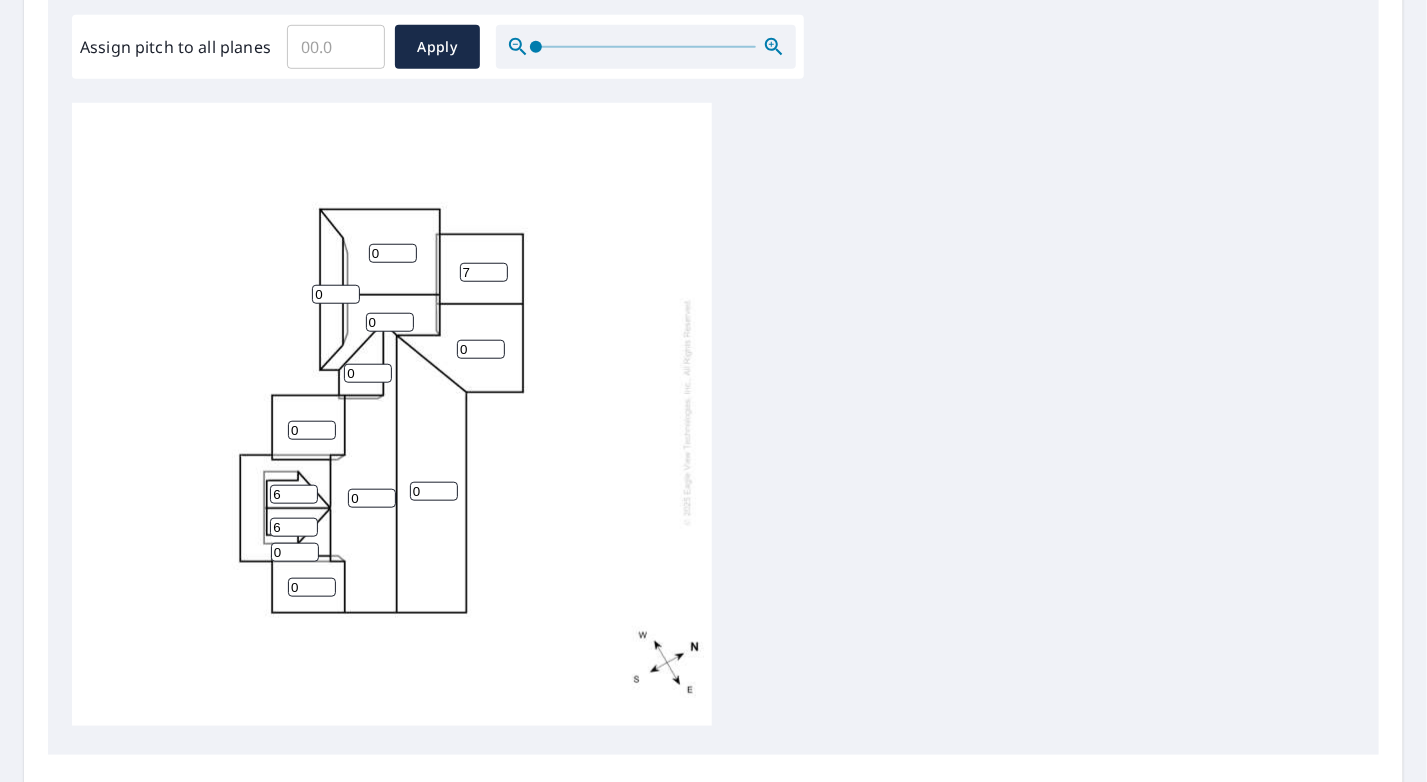 click on "7" at bounding box center [484, 272] 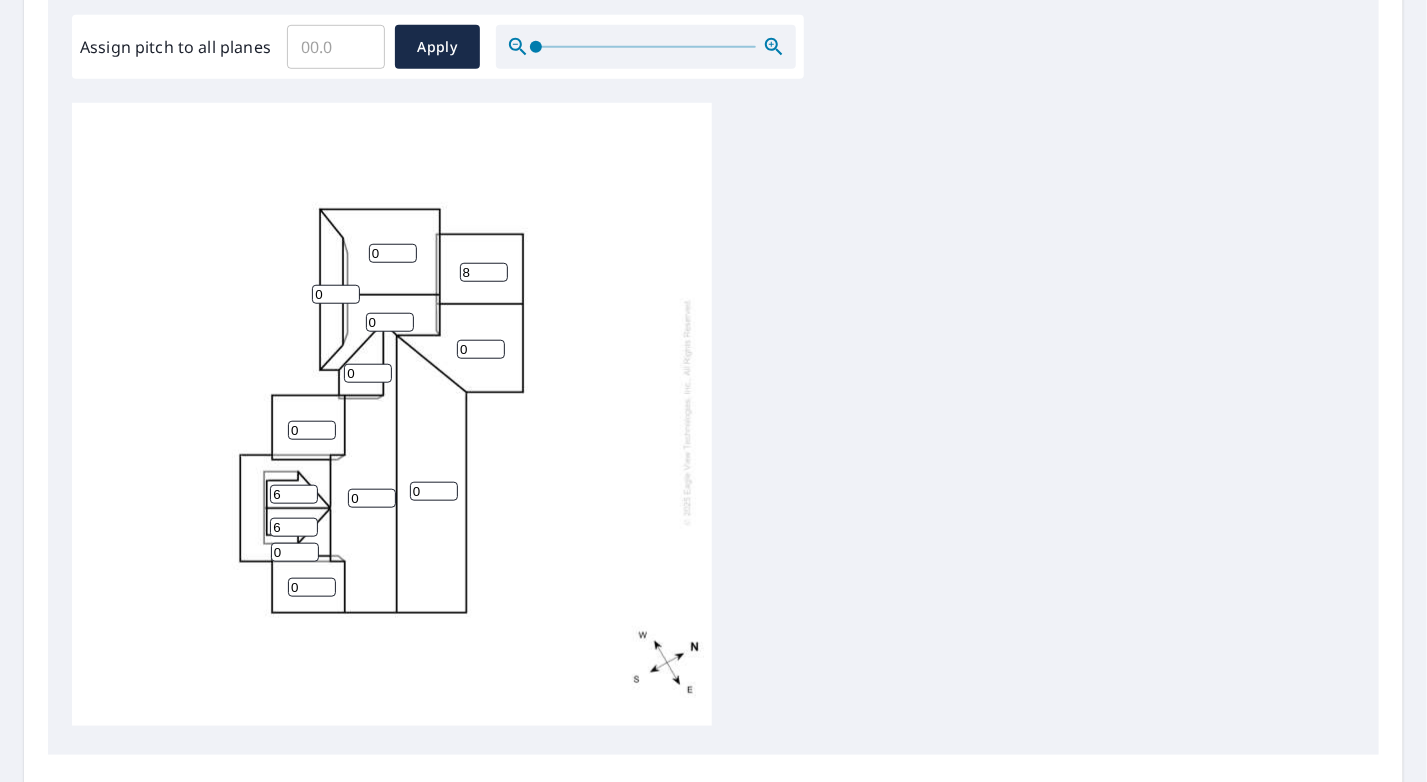 click on "8" at bounding box center (484, 272) 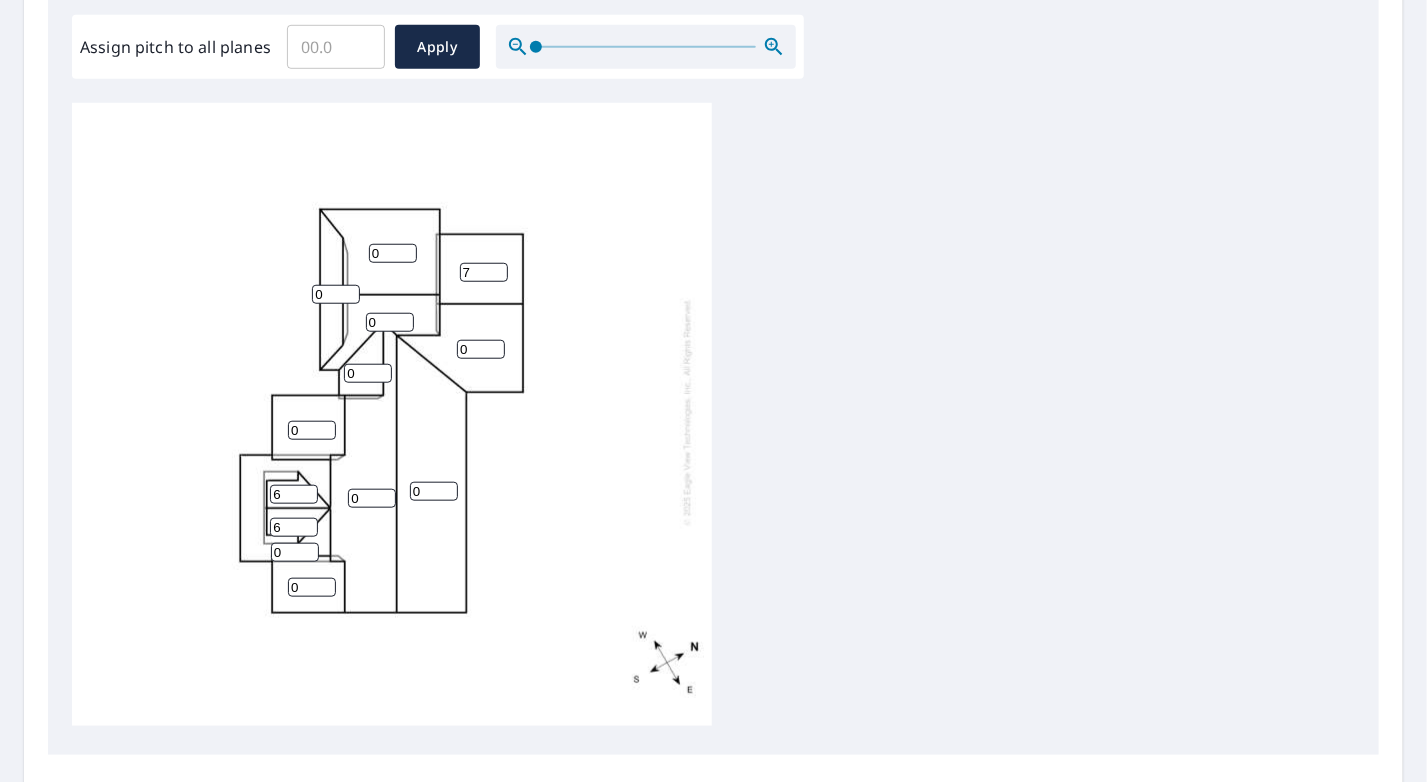click on "7" at bounding box center [484, 272] 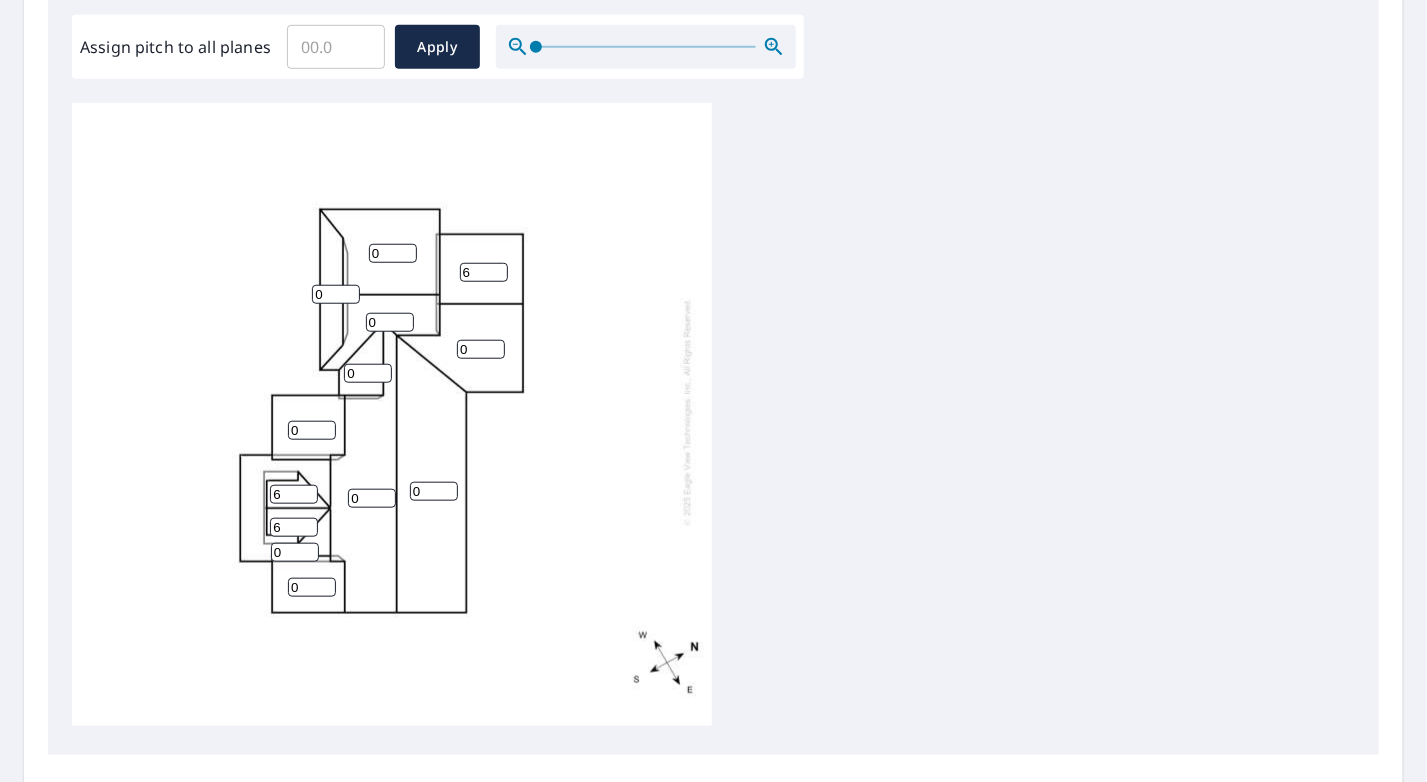 type on "6" 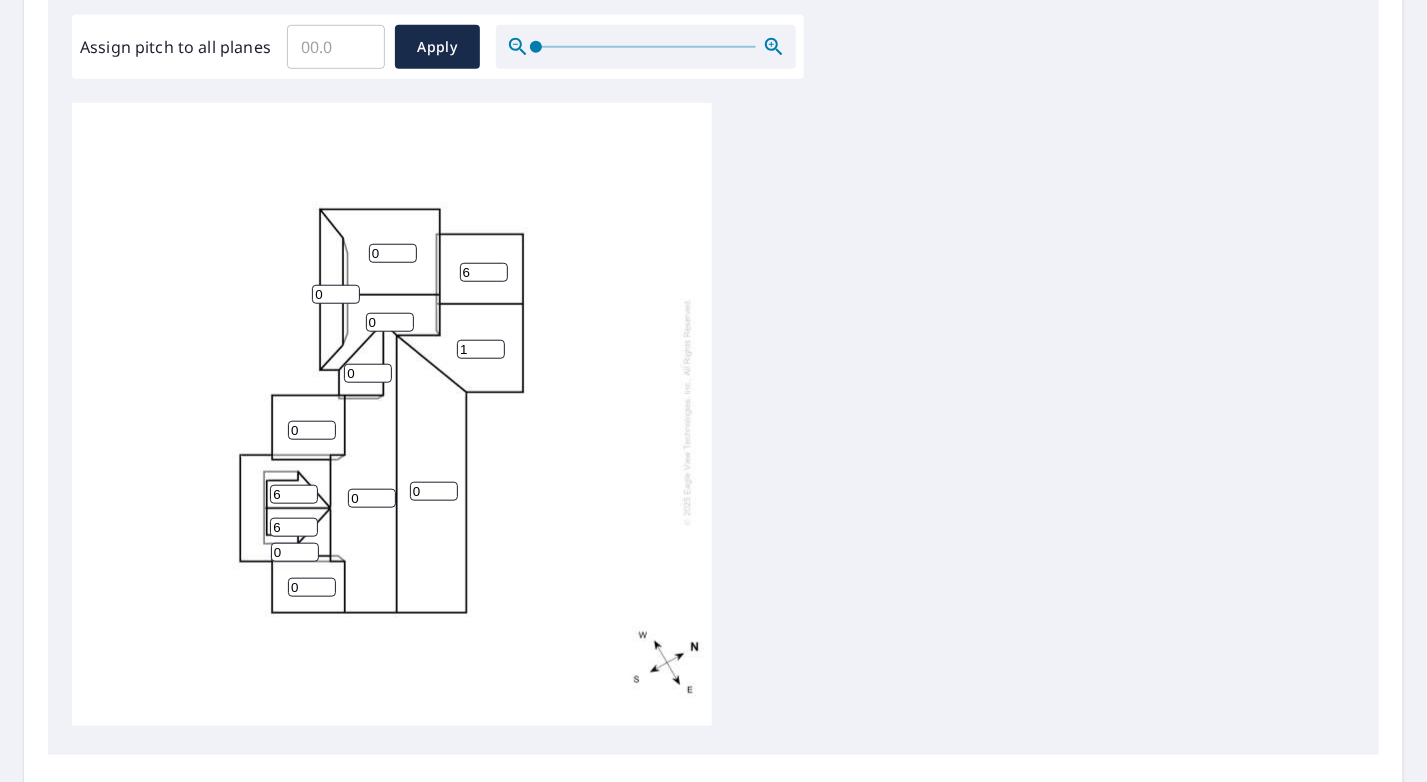 click on "1" at bounding box center (481, 349) 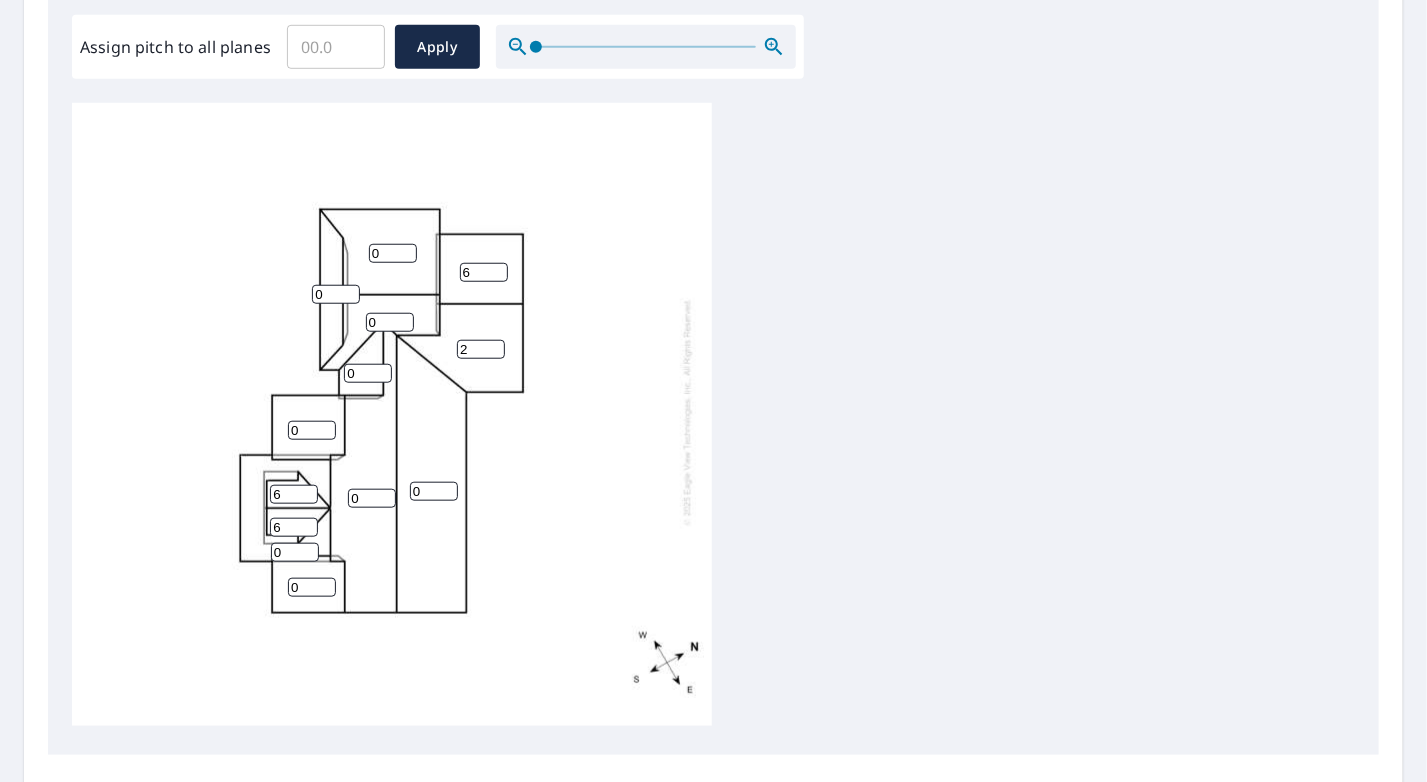 click on "2" at bounding box center (481, 349) 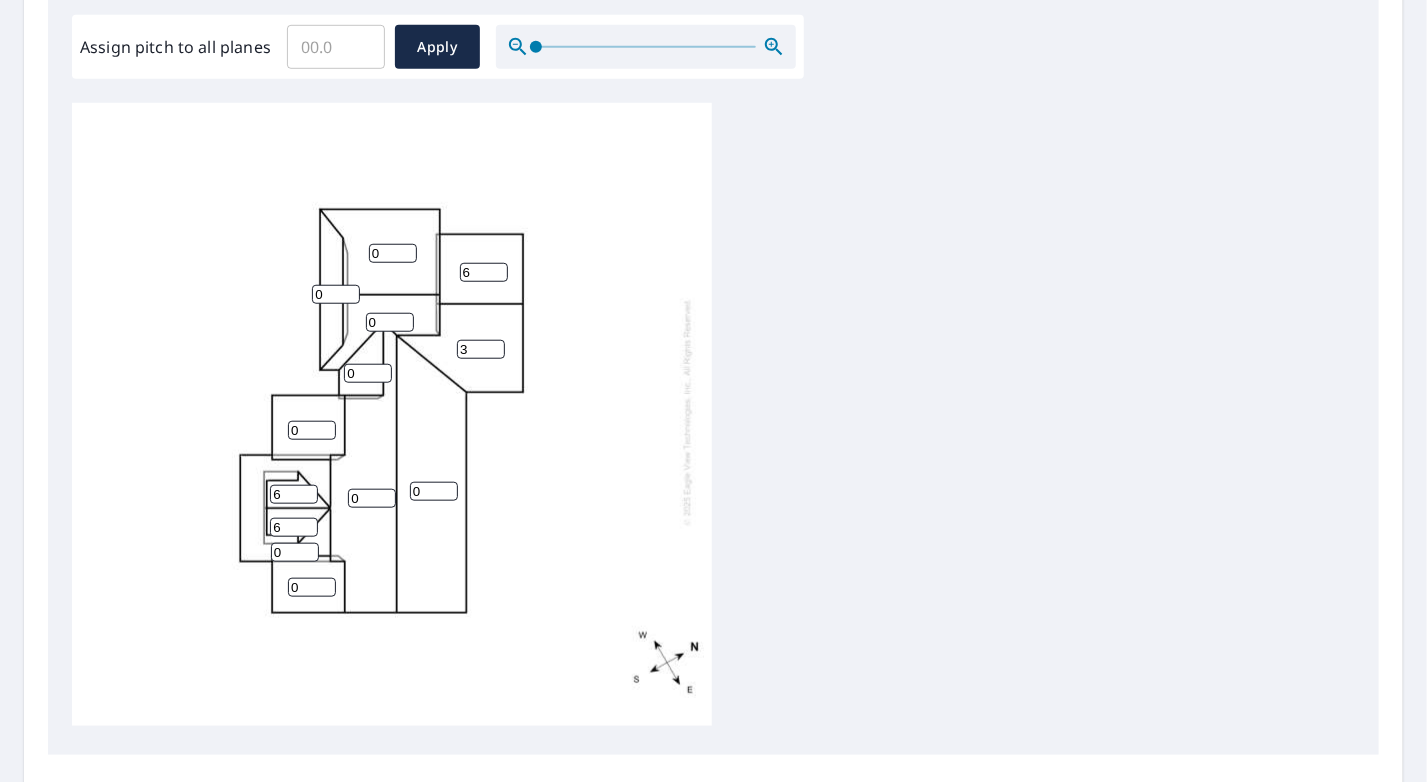 click on "3" at bounding box center [481, 349] 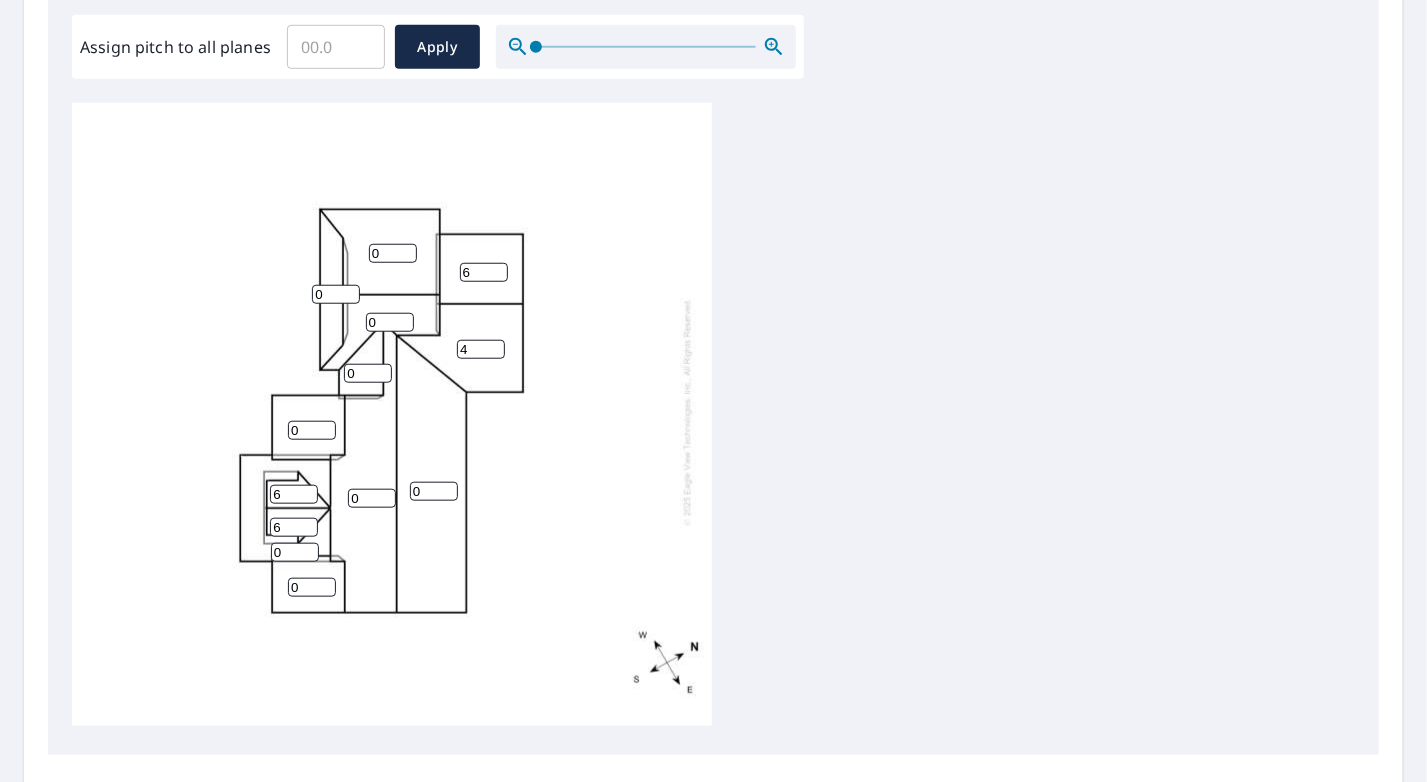 click on "4" at bounding box center (481, 349) 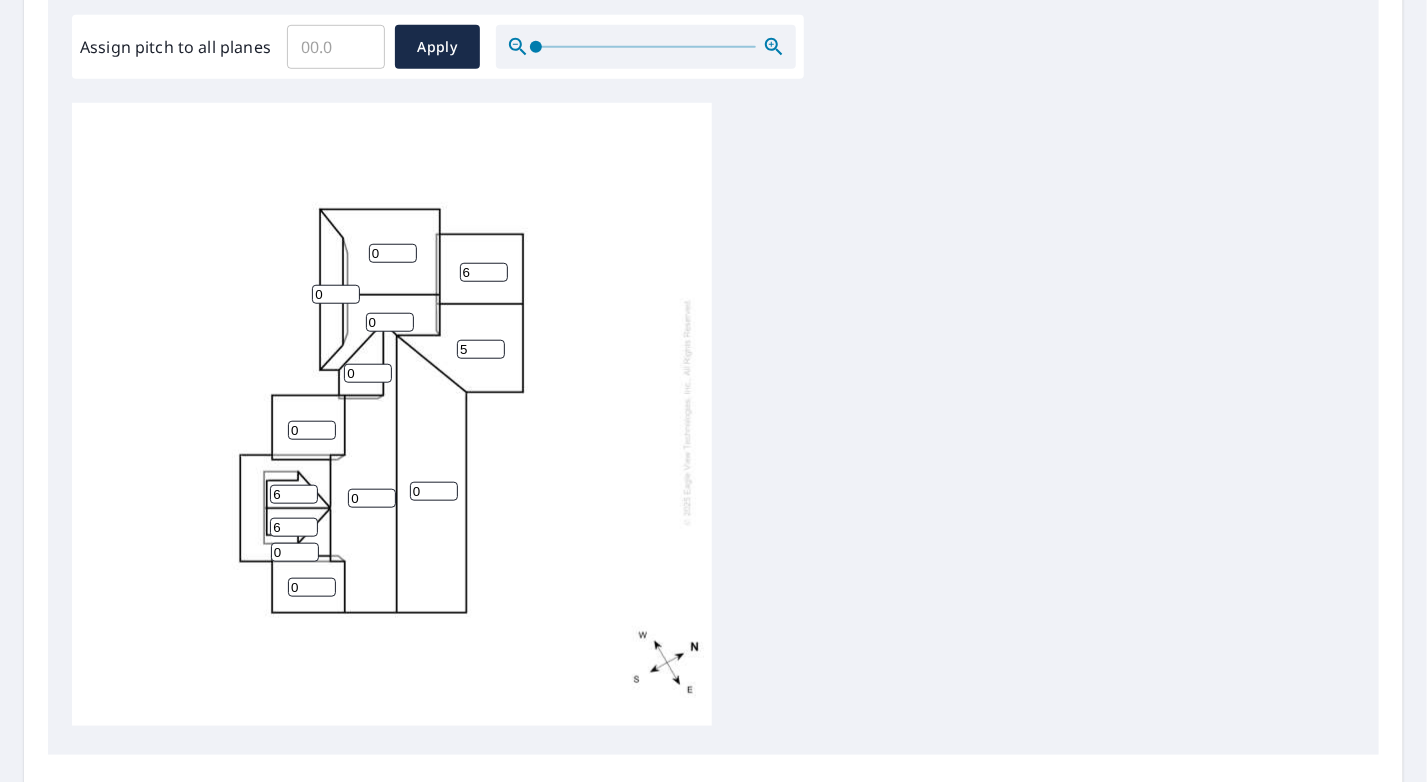 click on "5" at bounding box center (481, 349) 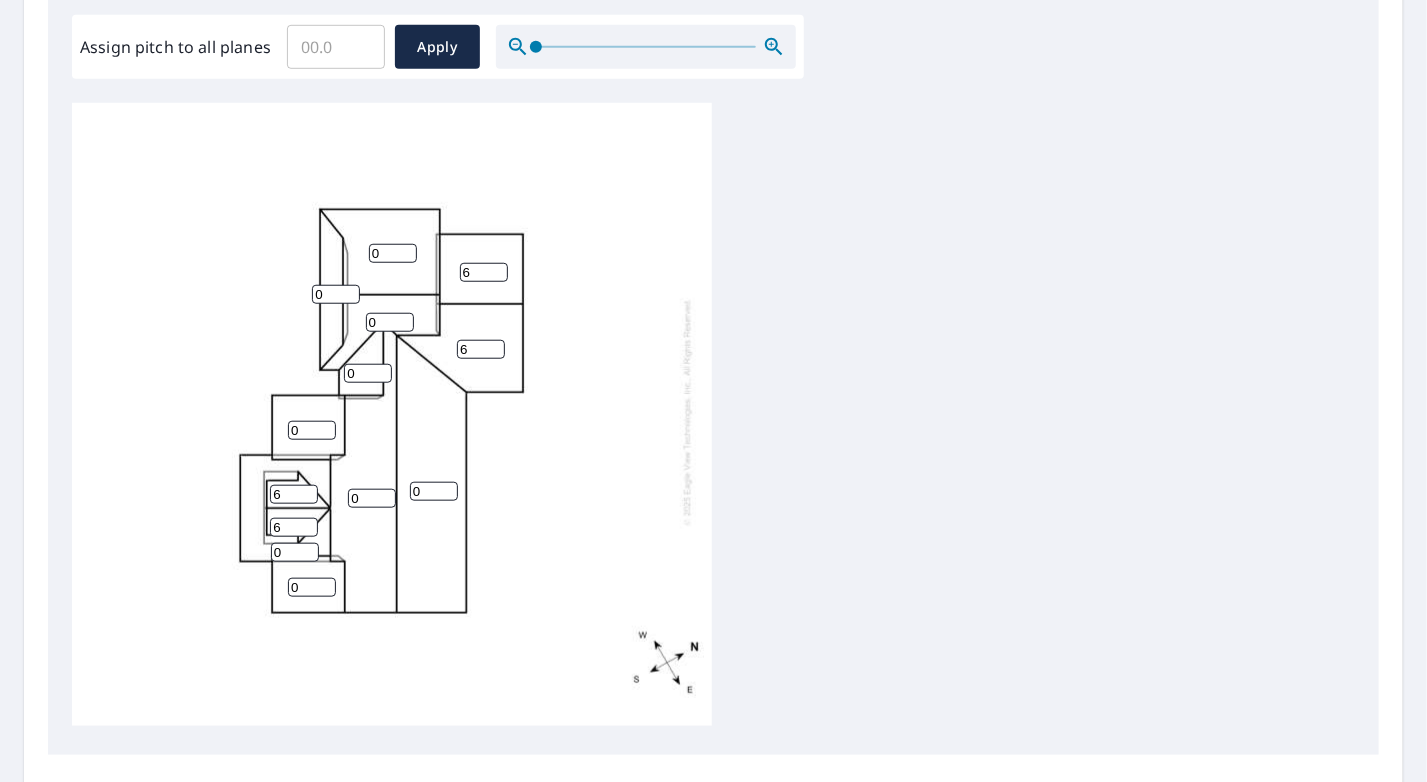 type on "6" 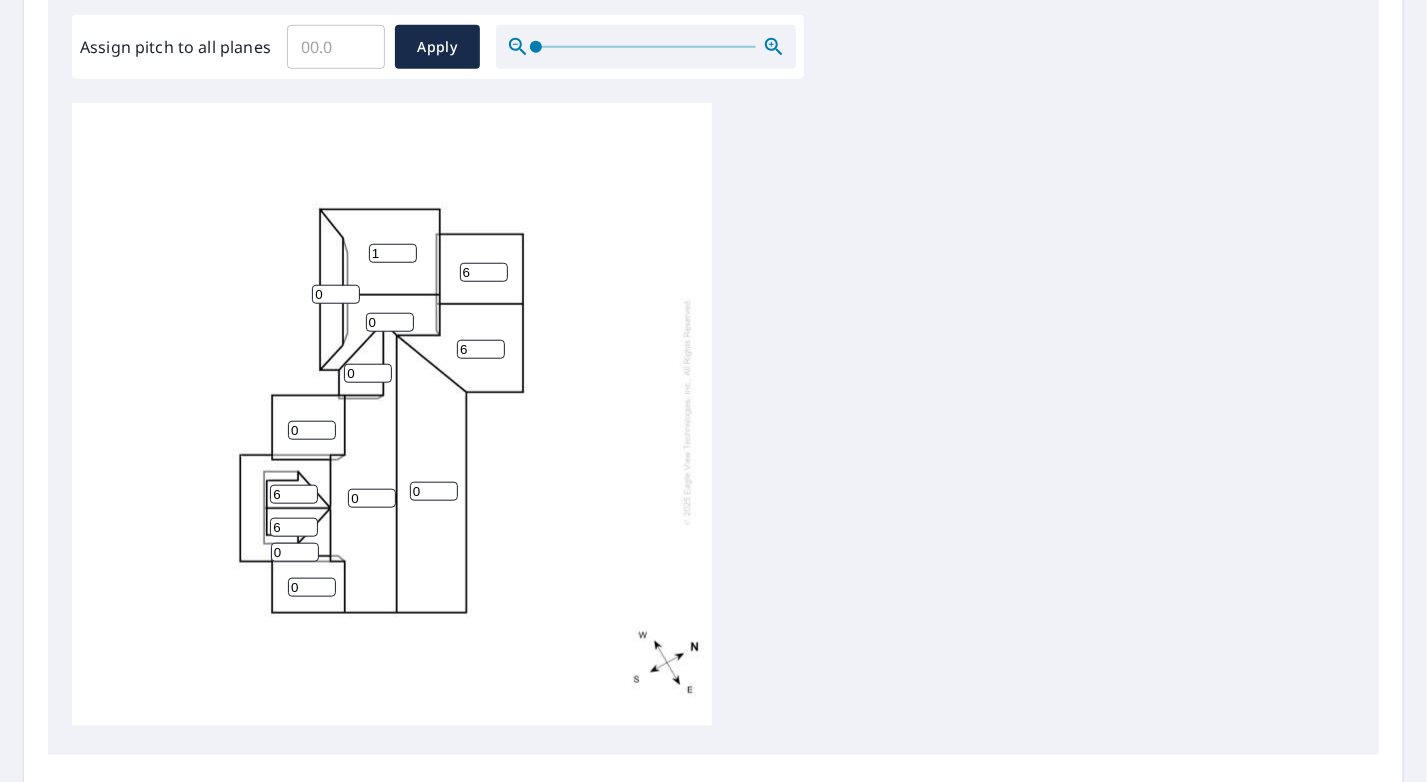click on "1" at bounding box center (393, 253) 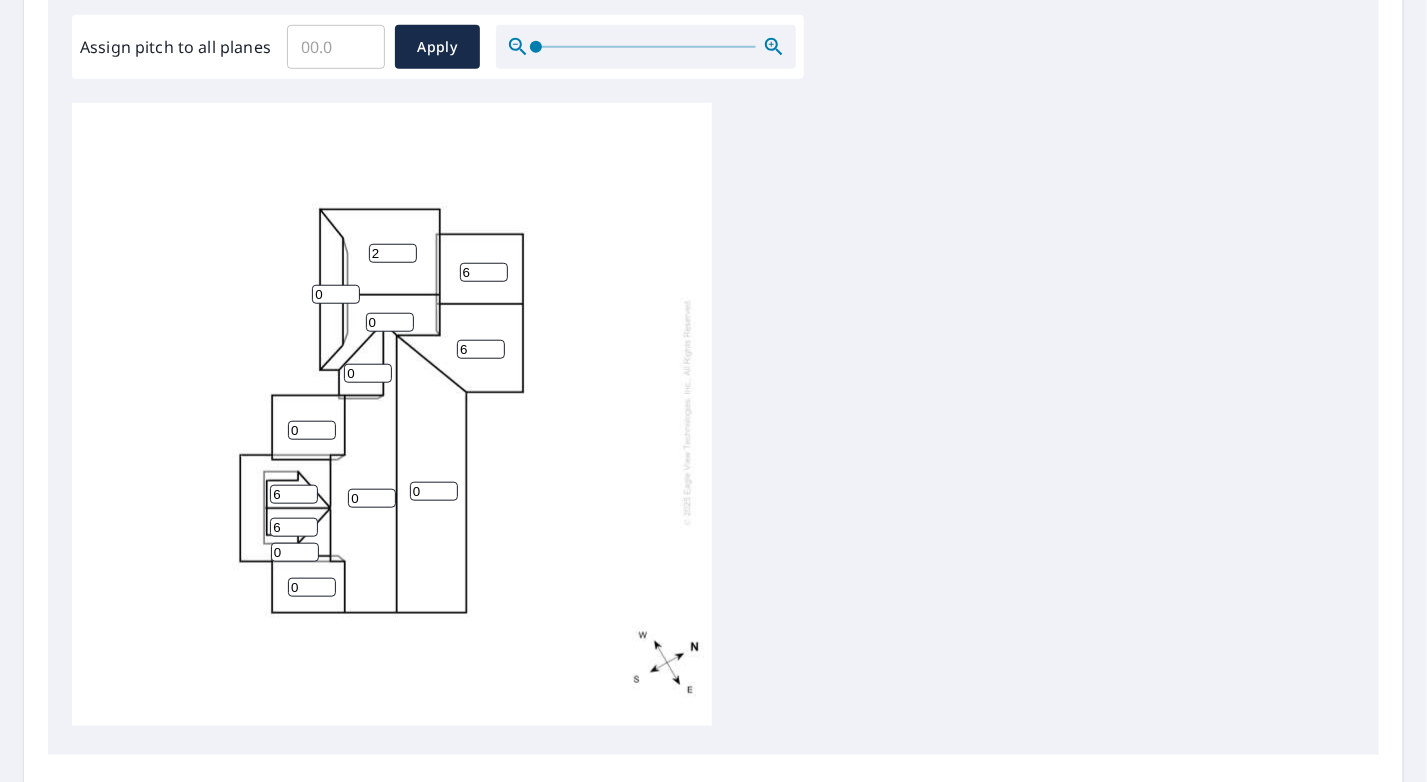 click on "2" at bounding box center [393, 253] 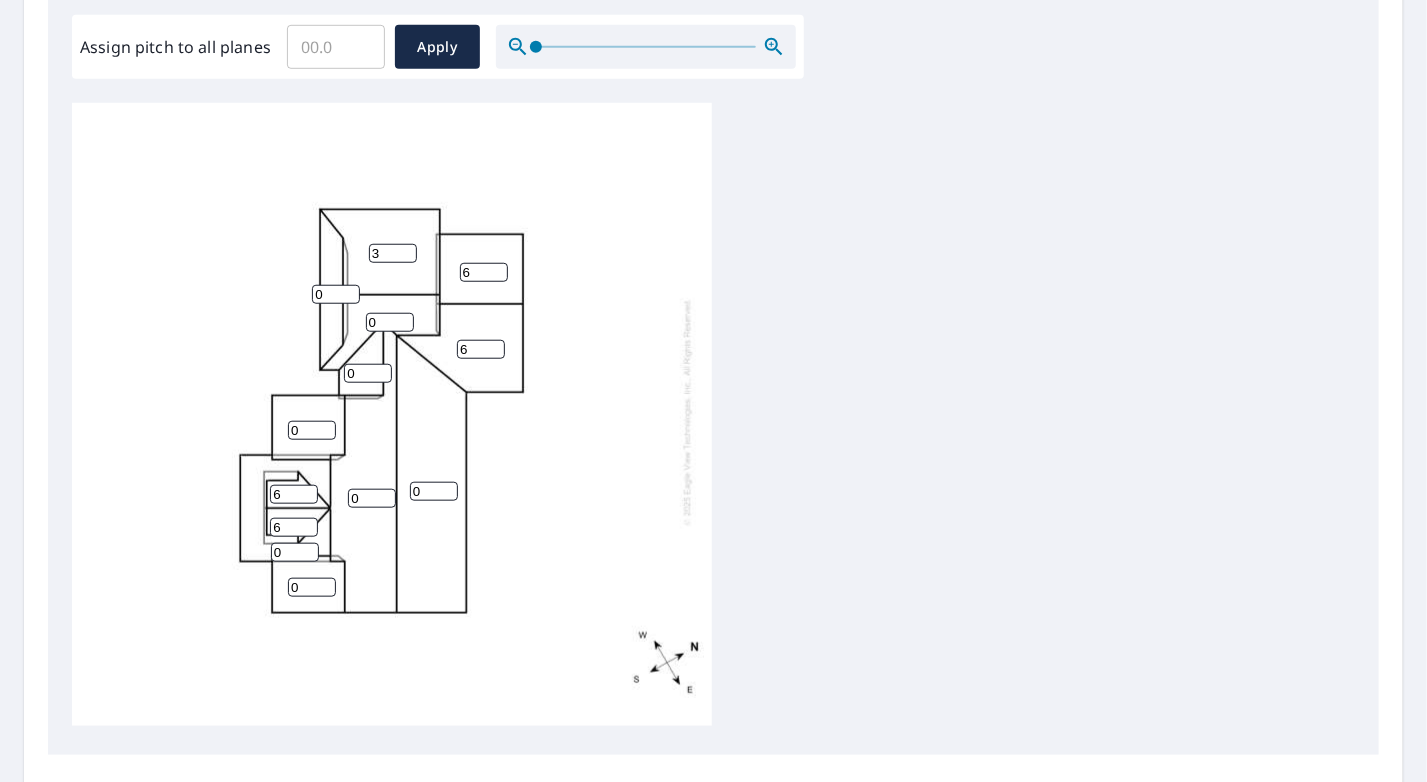 click on "3" at bounding box center (393, 253) 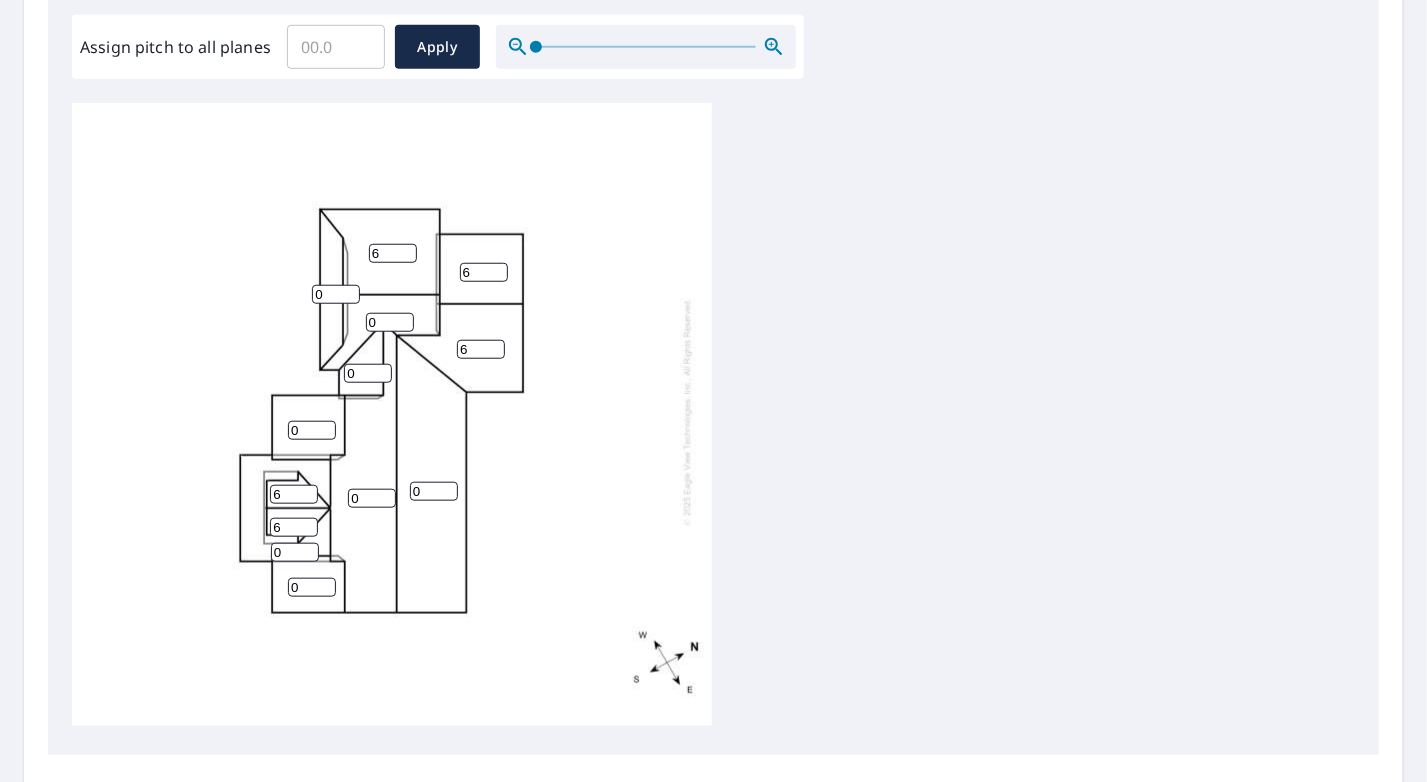 type on "6" 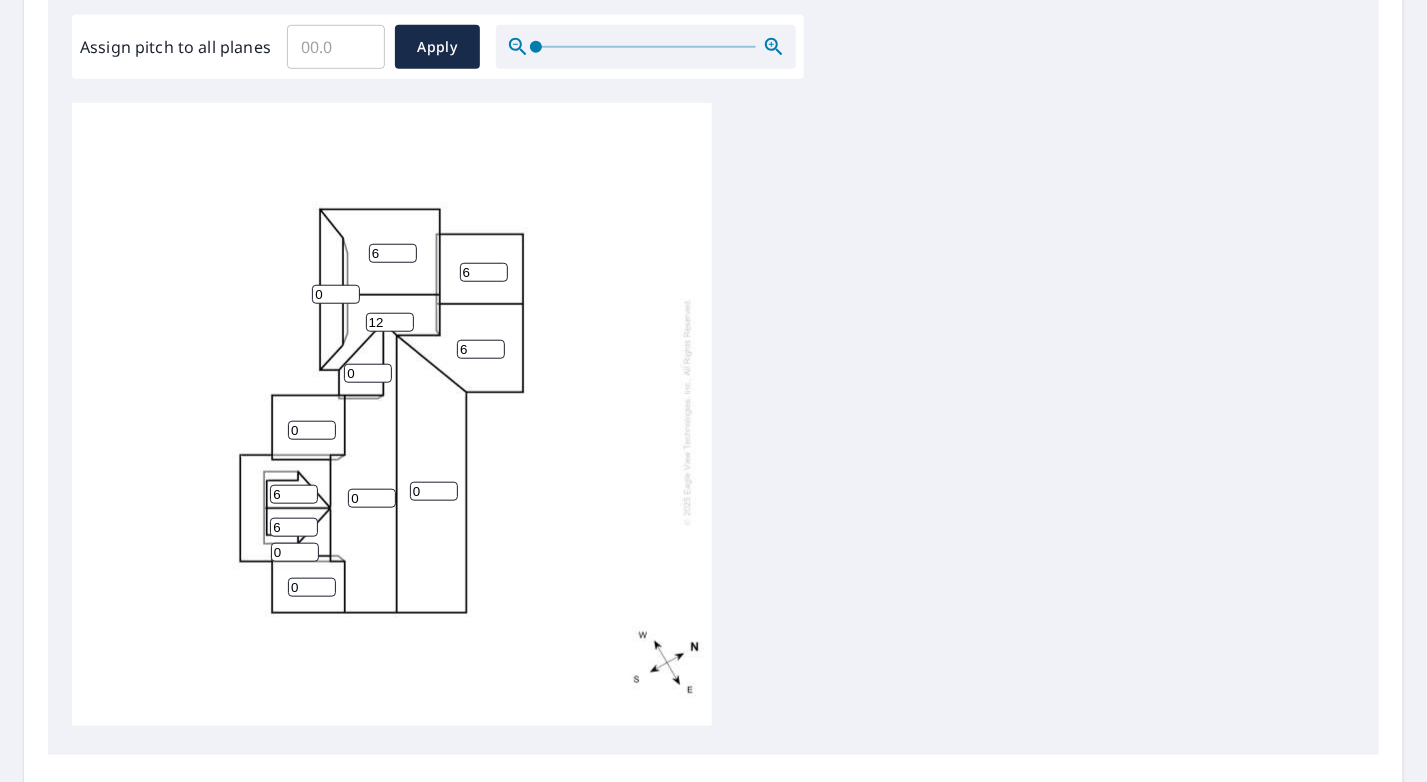 click on "12" at bounding box center [390, 322] 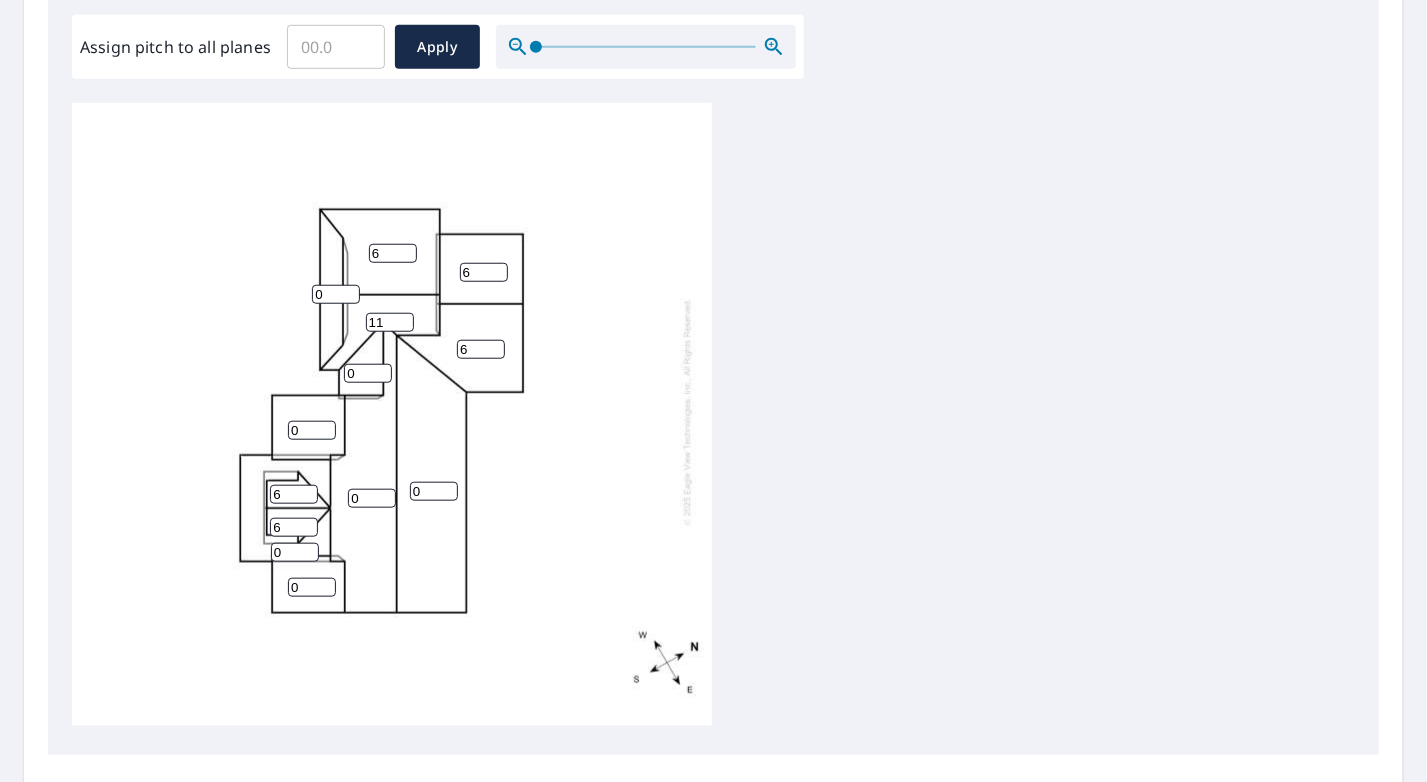 click on "11" at bounding box center [390, 322] 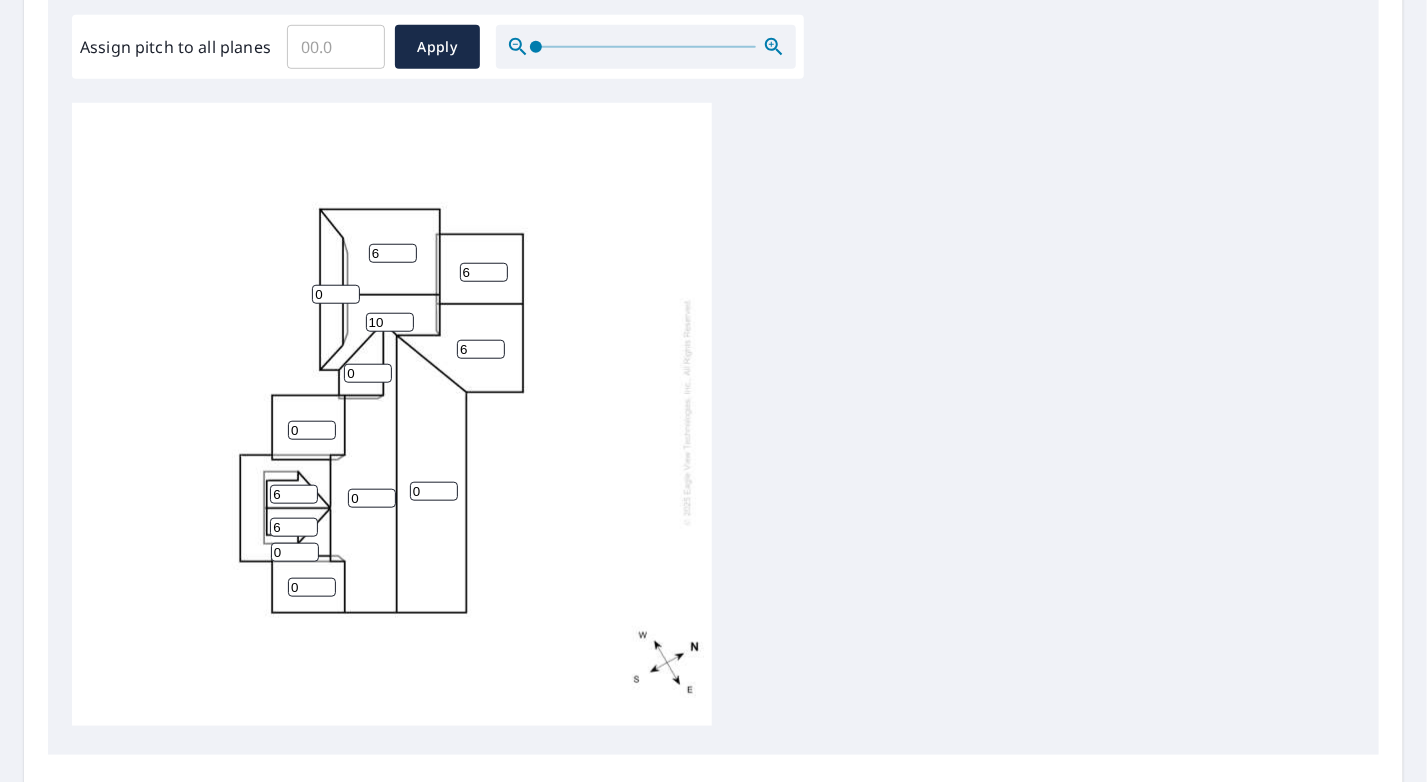 click on "10" at bounding box center [390, 322] 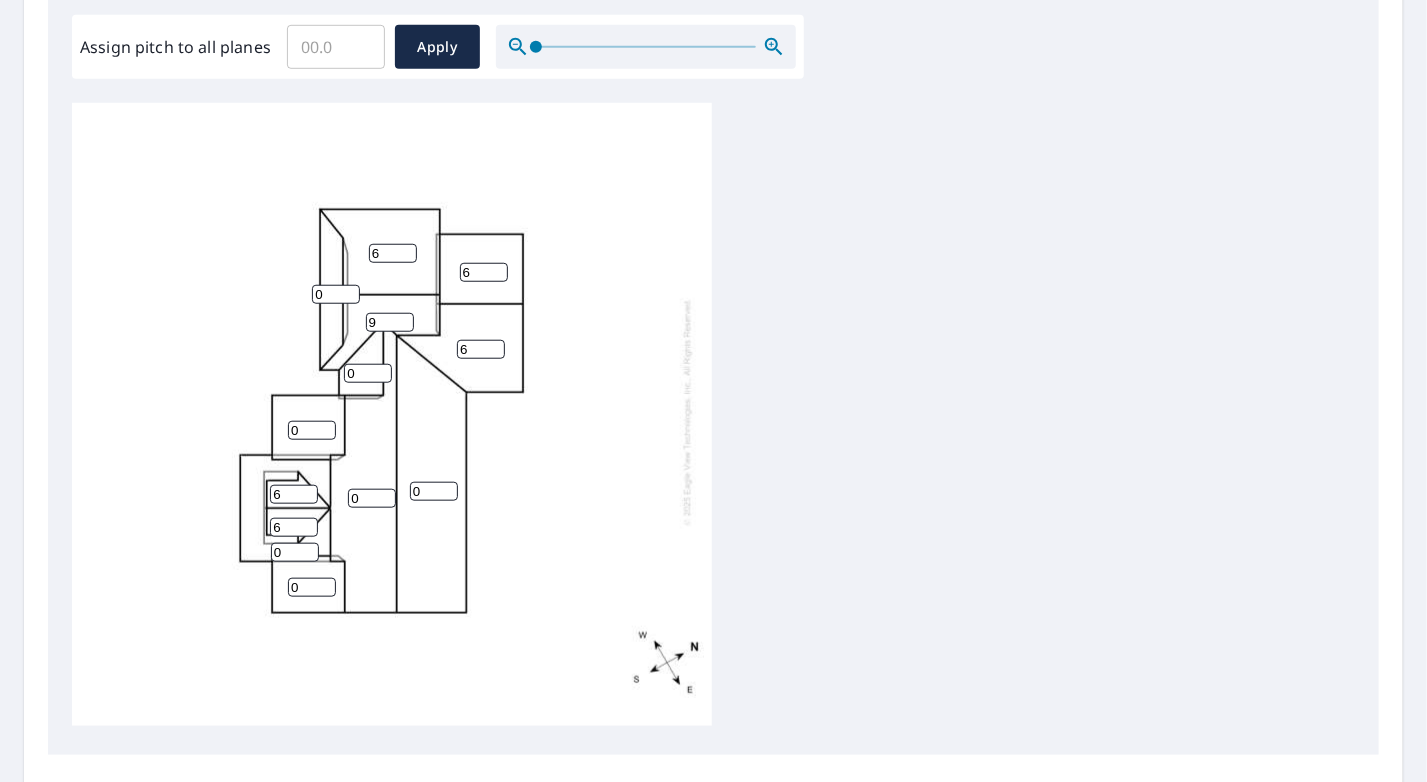 click on "9" at bounding box center [390, 322] 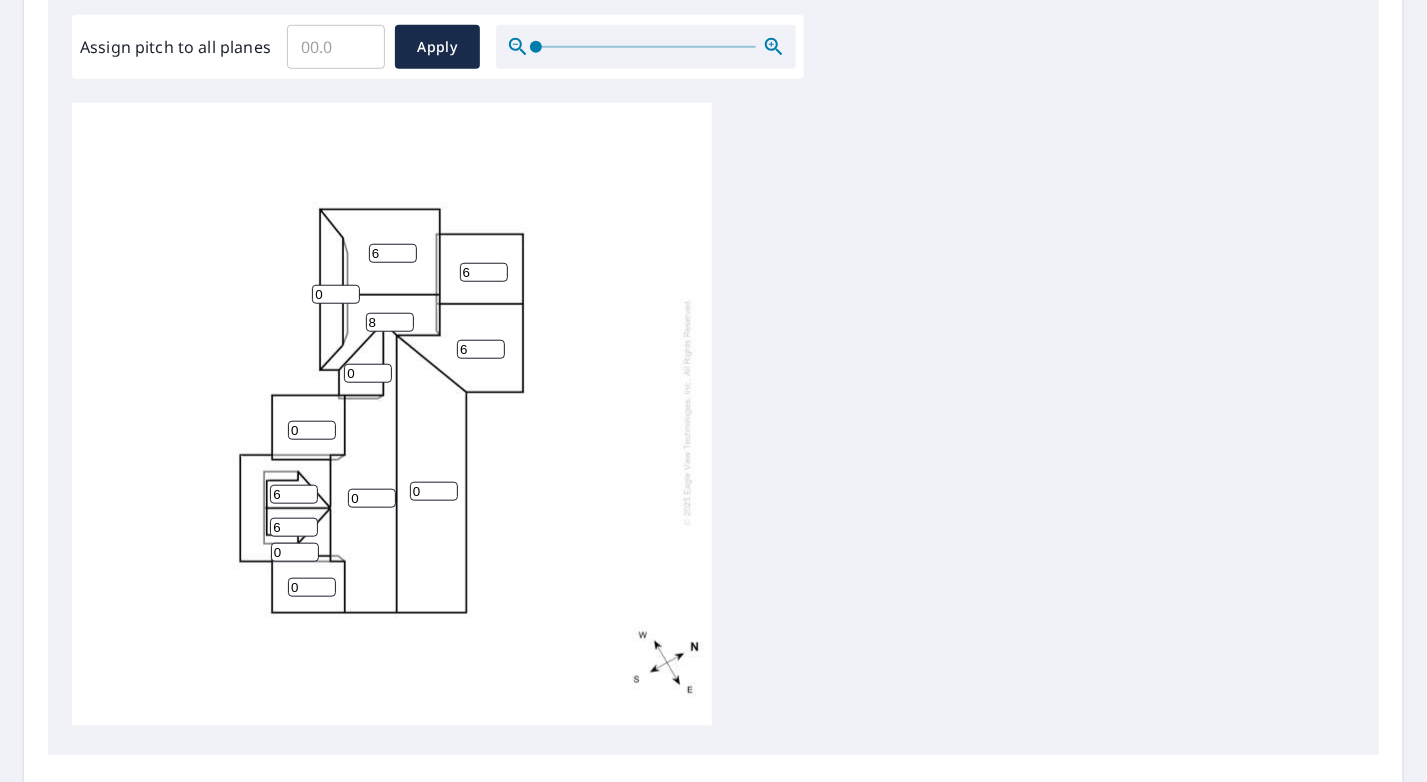 click on "8" at bounding box center [390, 322] 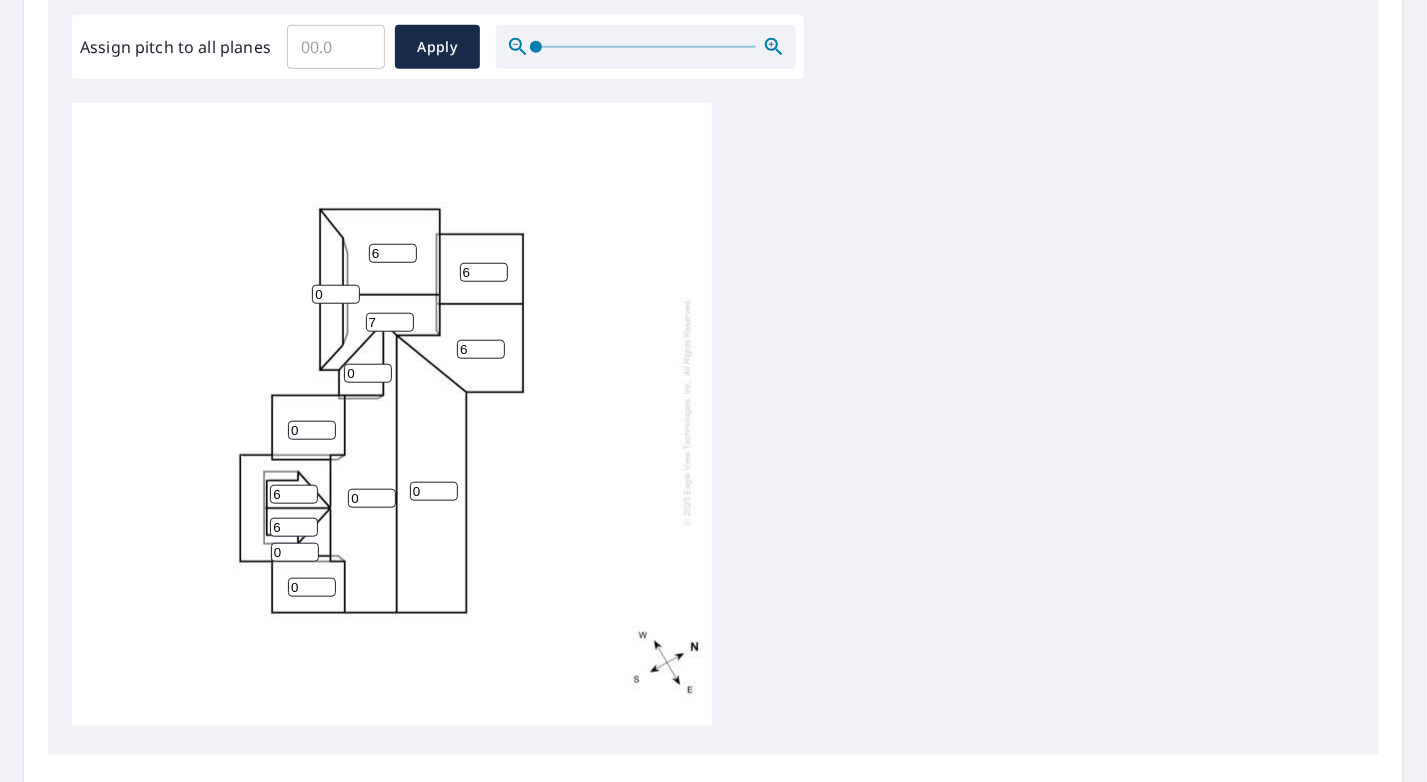 click on "7" at bounding box center (390, 322) 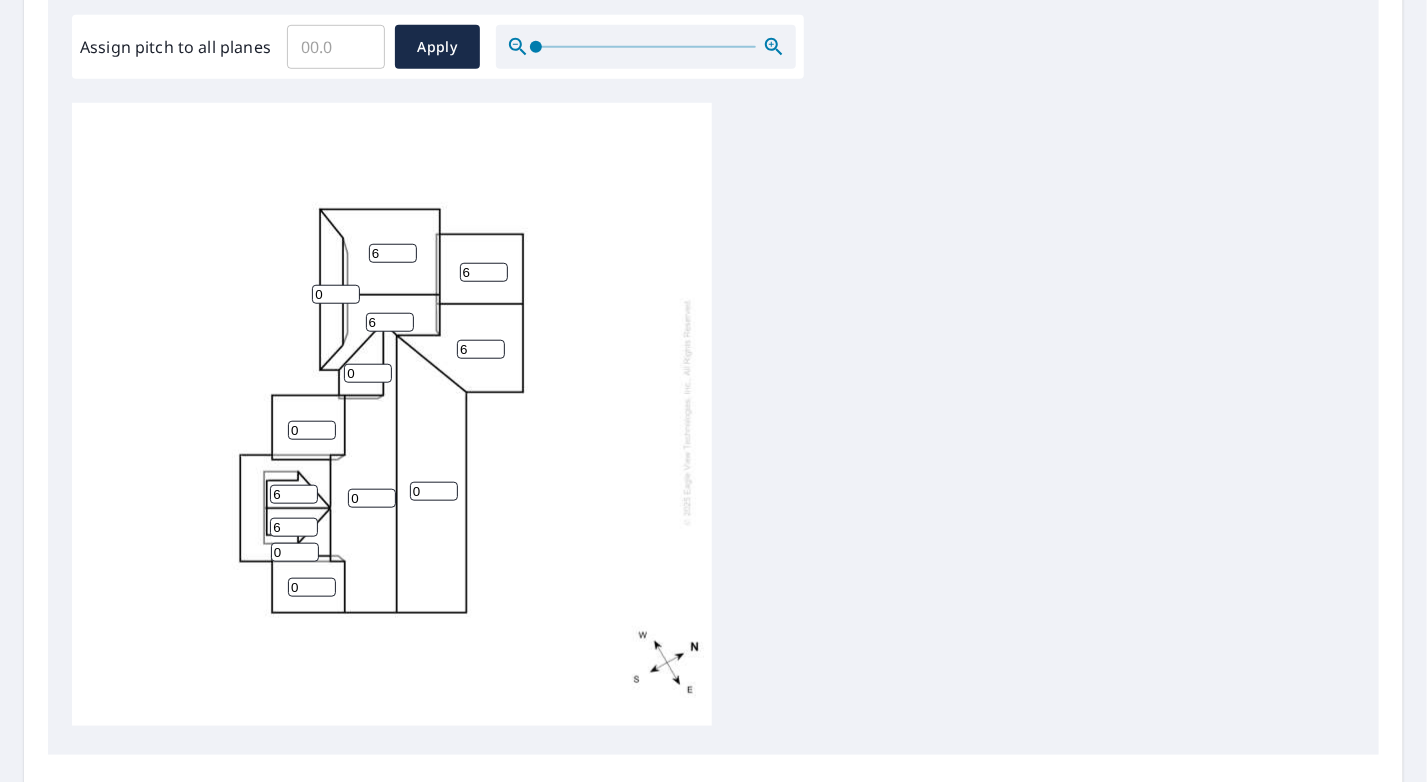 type on "6" 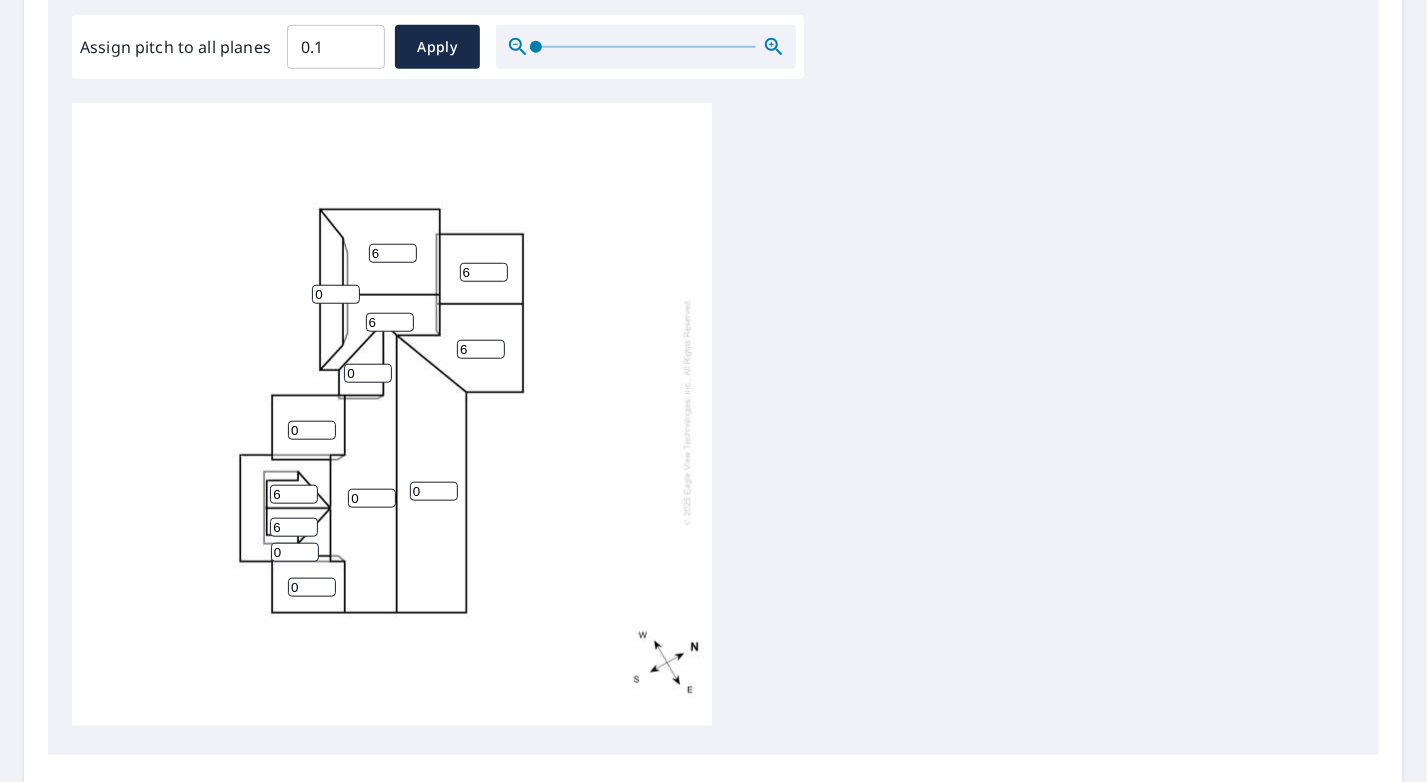 click on "0.1" at bounding box center [336, 47] 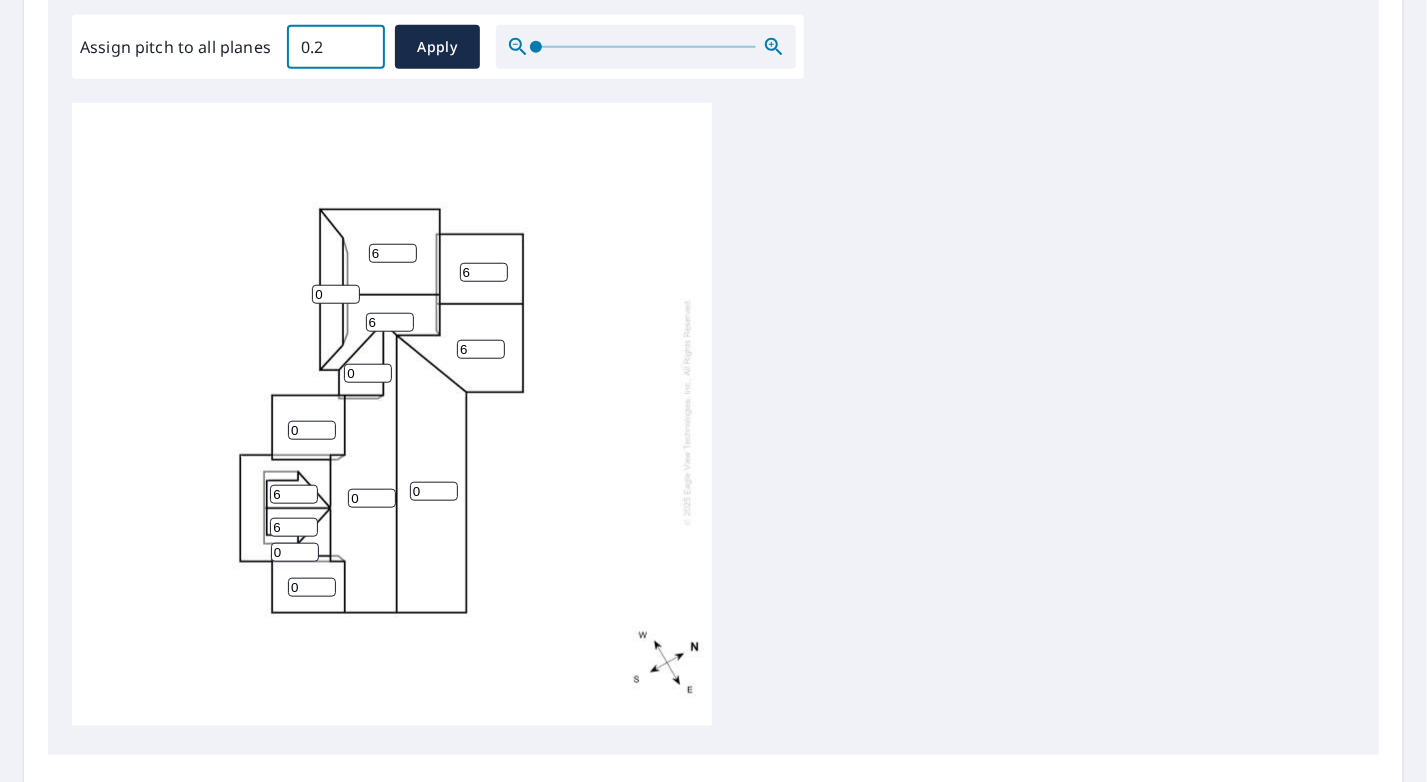 click on "0.2" at bounding box center (336, 47) 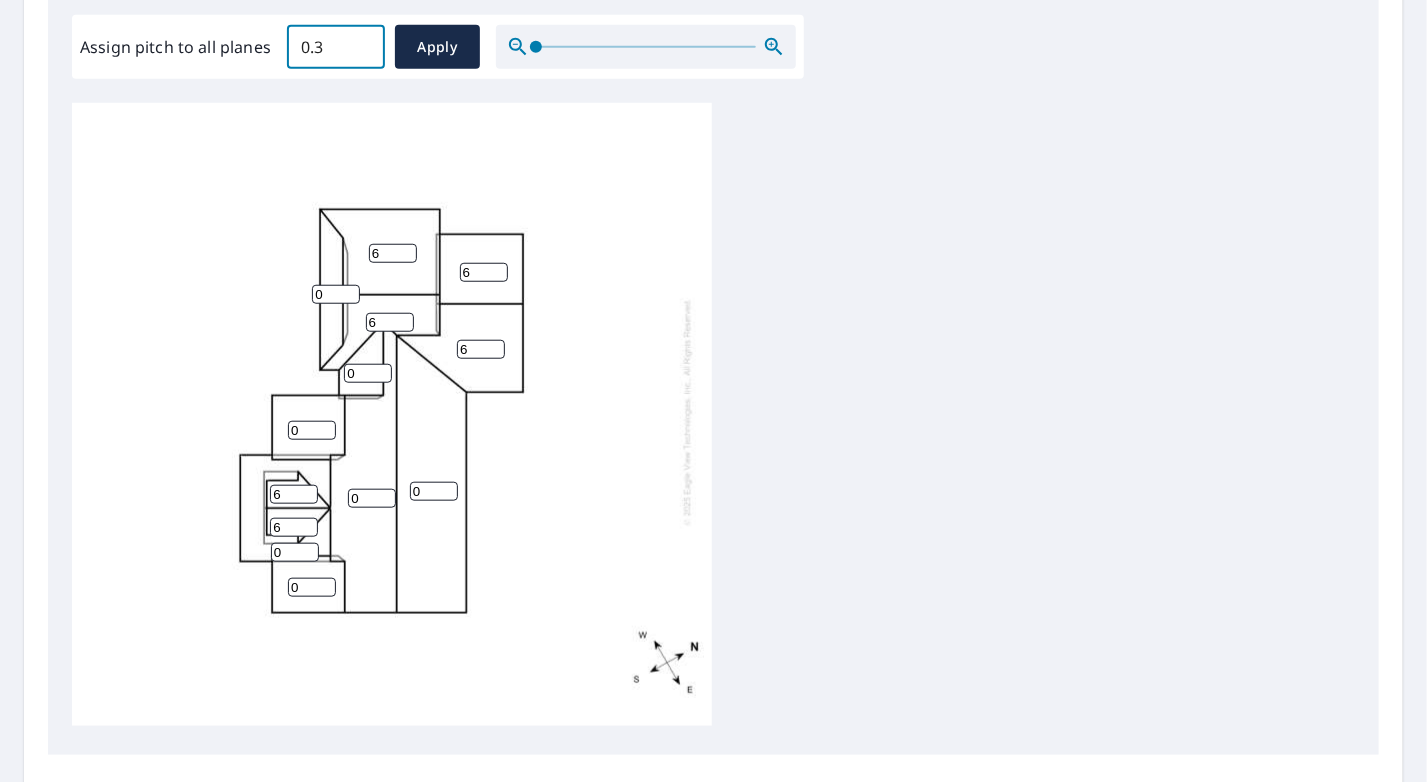 click on "0.3" at bounding box center (336, 47) 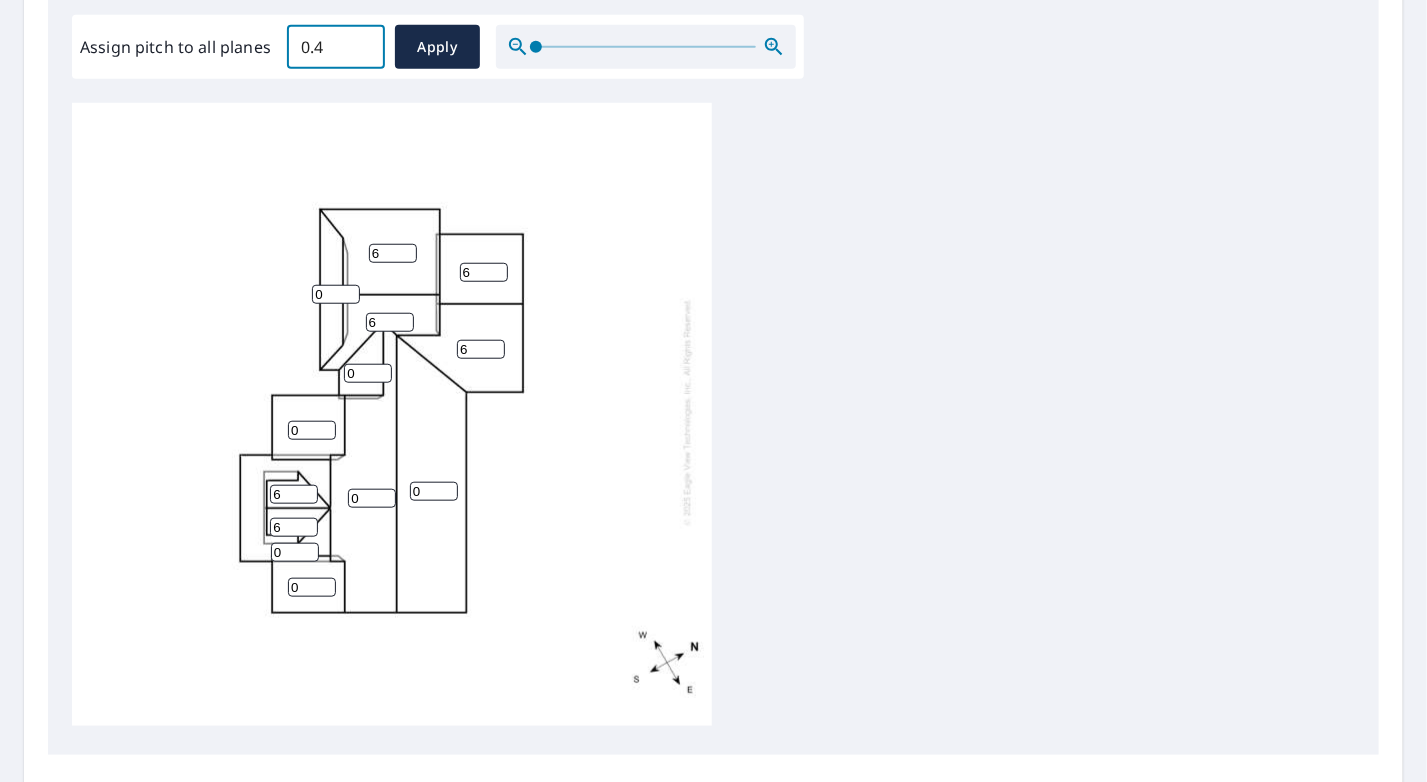 click on "0.4" at bounding box center [336, 47] 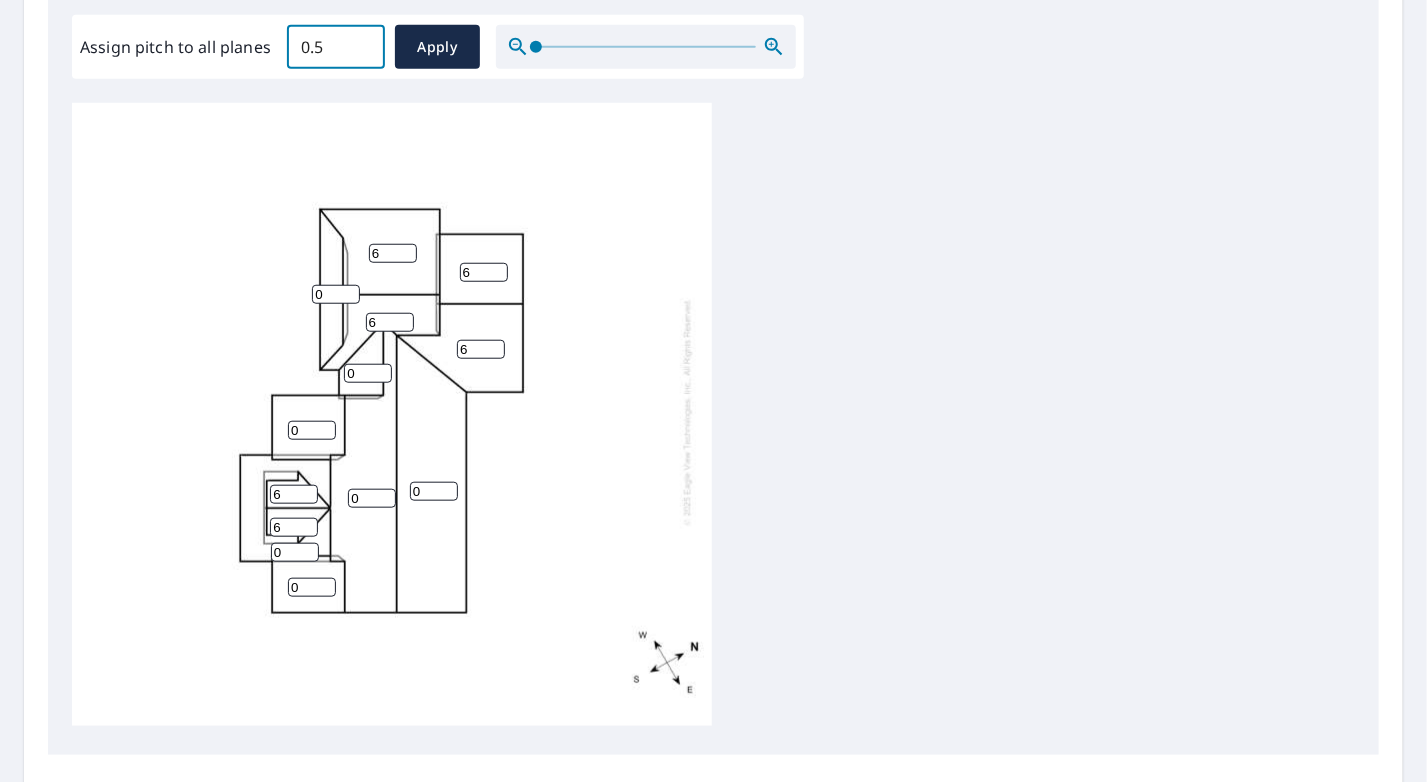 click on "0.5" at bounding box center (336, 47) 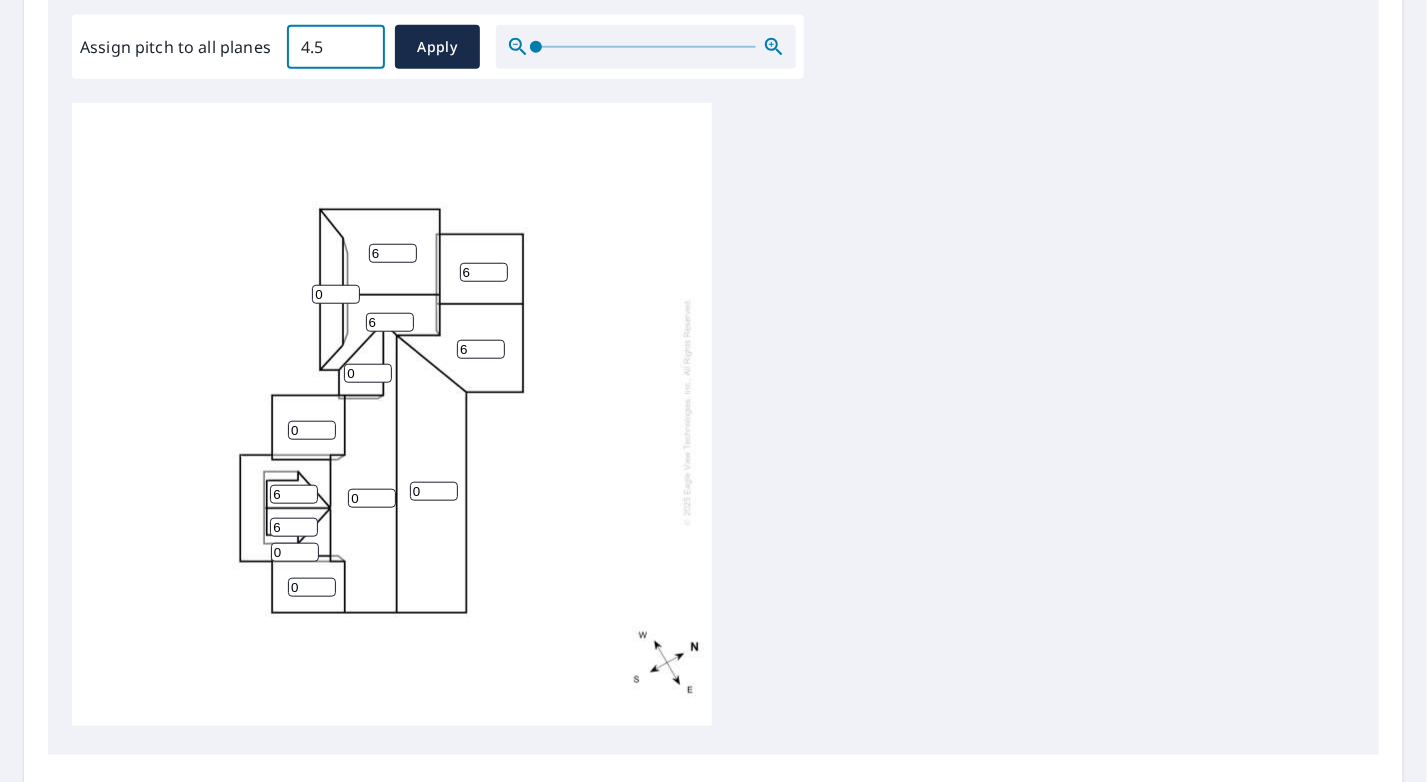 click on "4.5" at bounding box center (336, 47) 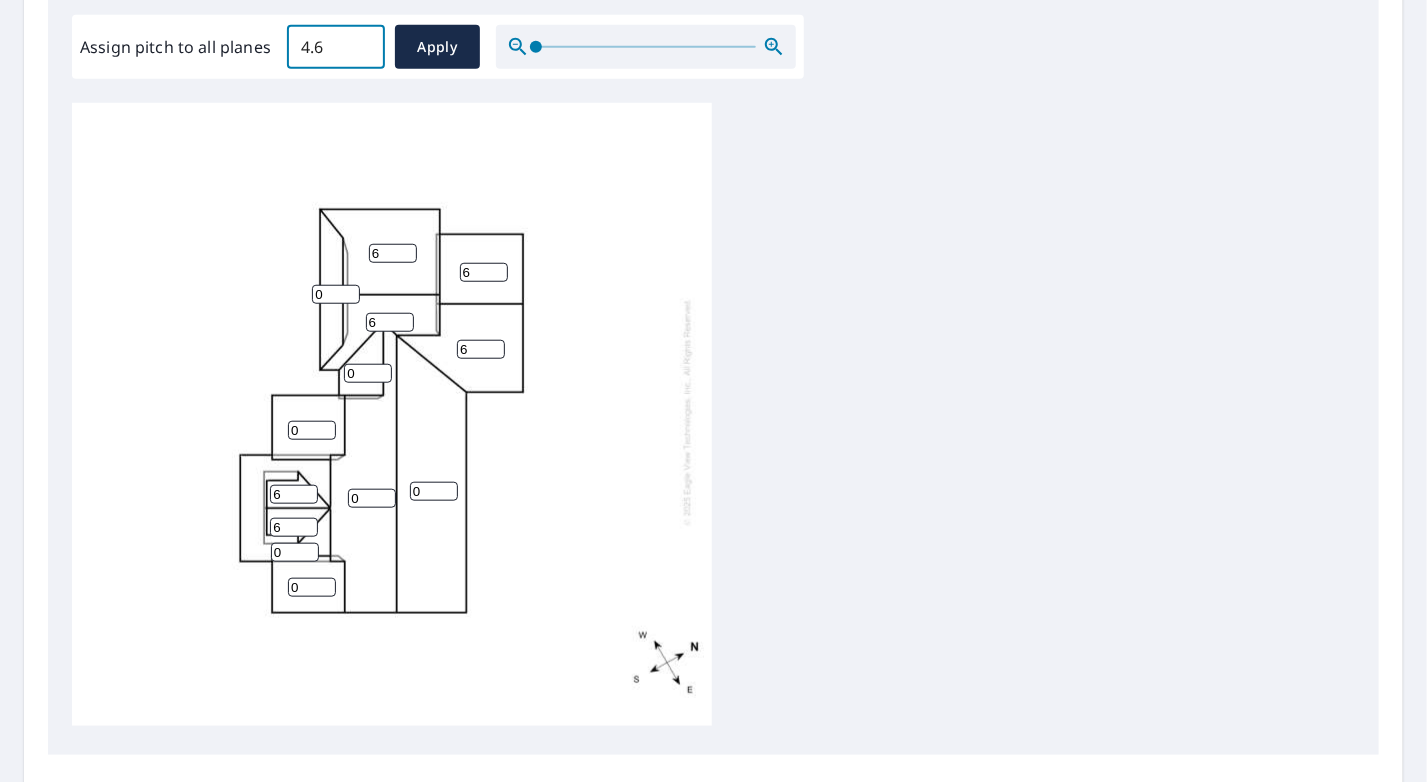 click on "4.6" at bounding box center (336, 47) 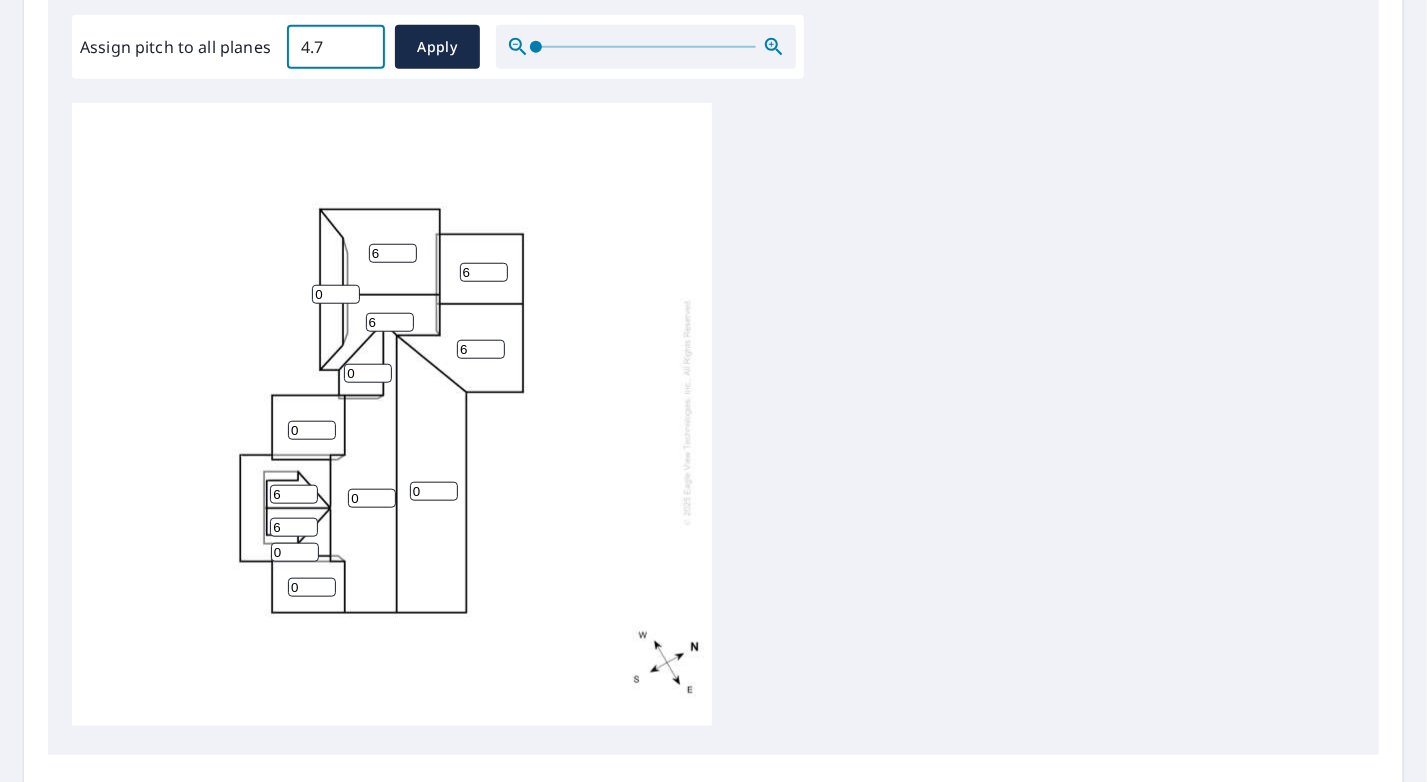 click on "4.7" at bounding box center (336, 47) 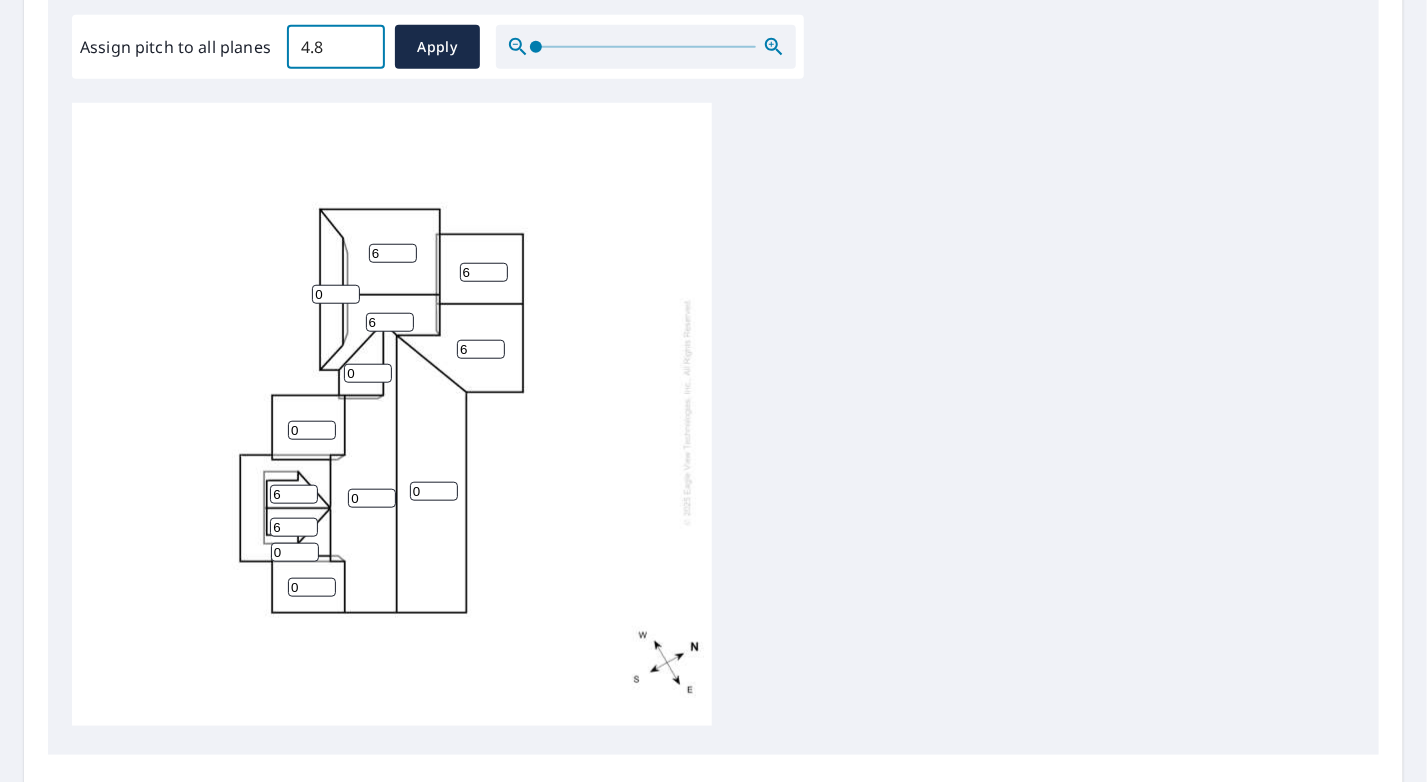 click on "4.8" at bounding box center [336, 47] 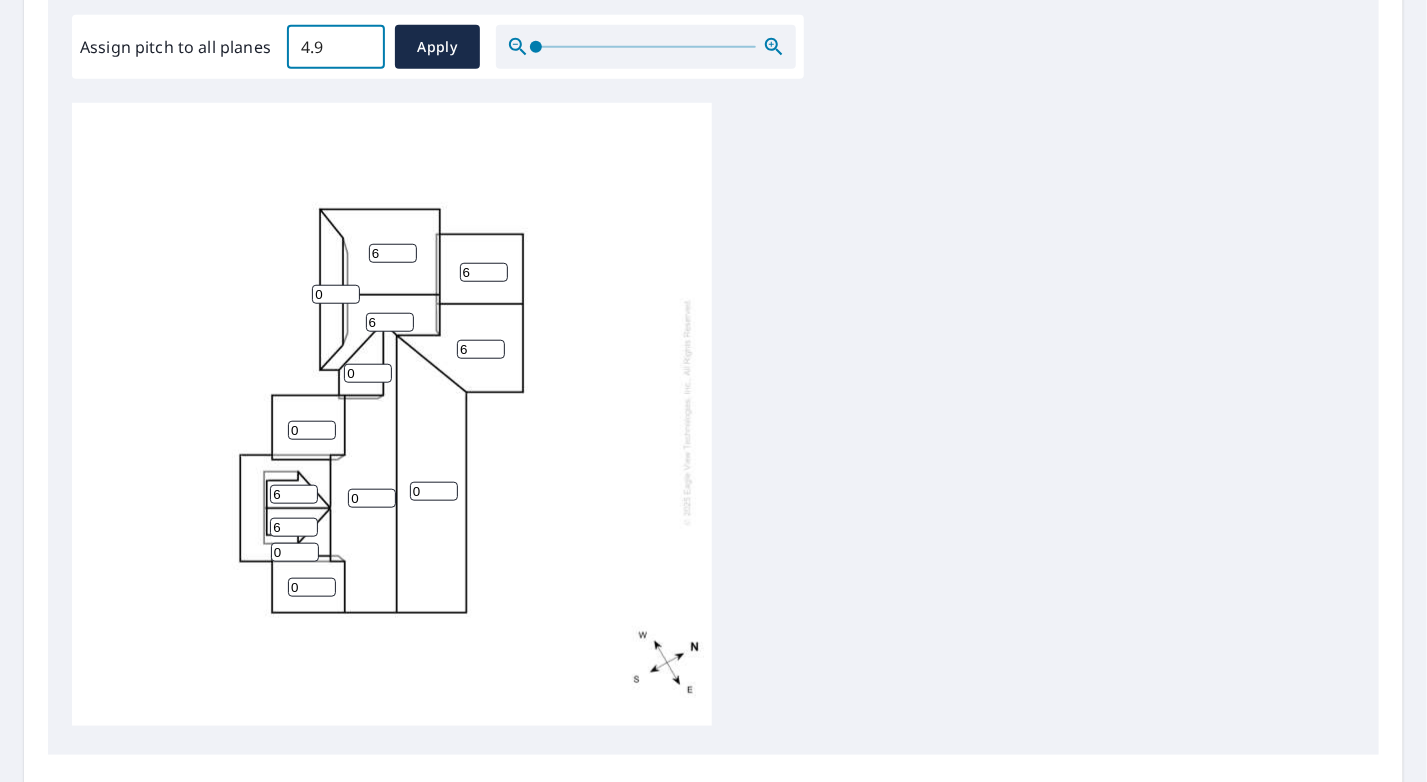 click on "4.9" at bounding box center (336, 47) 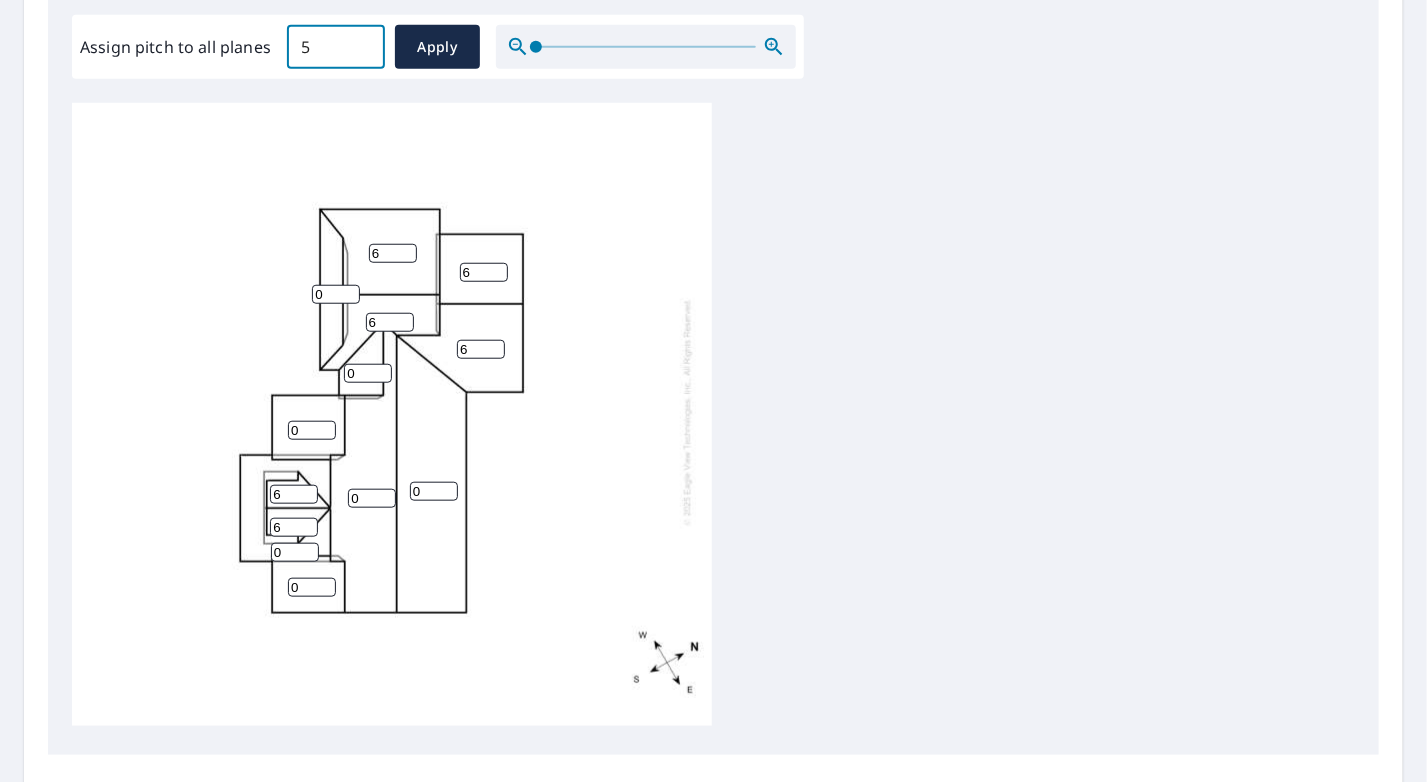 click on "5" at bounding box center (336, 47) 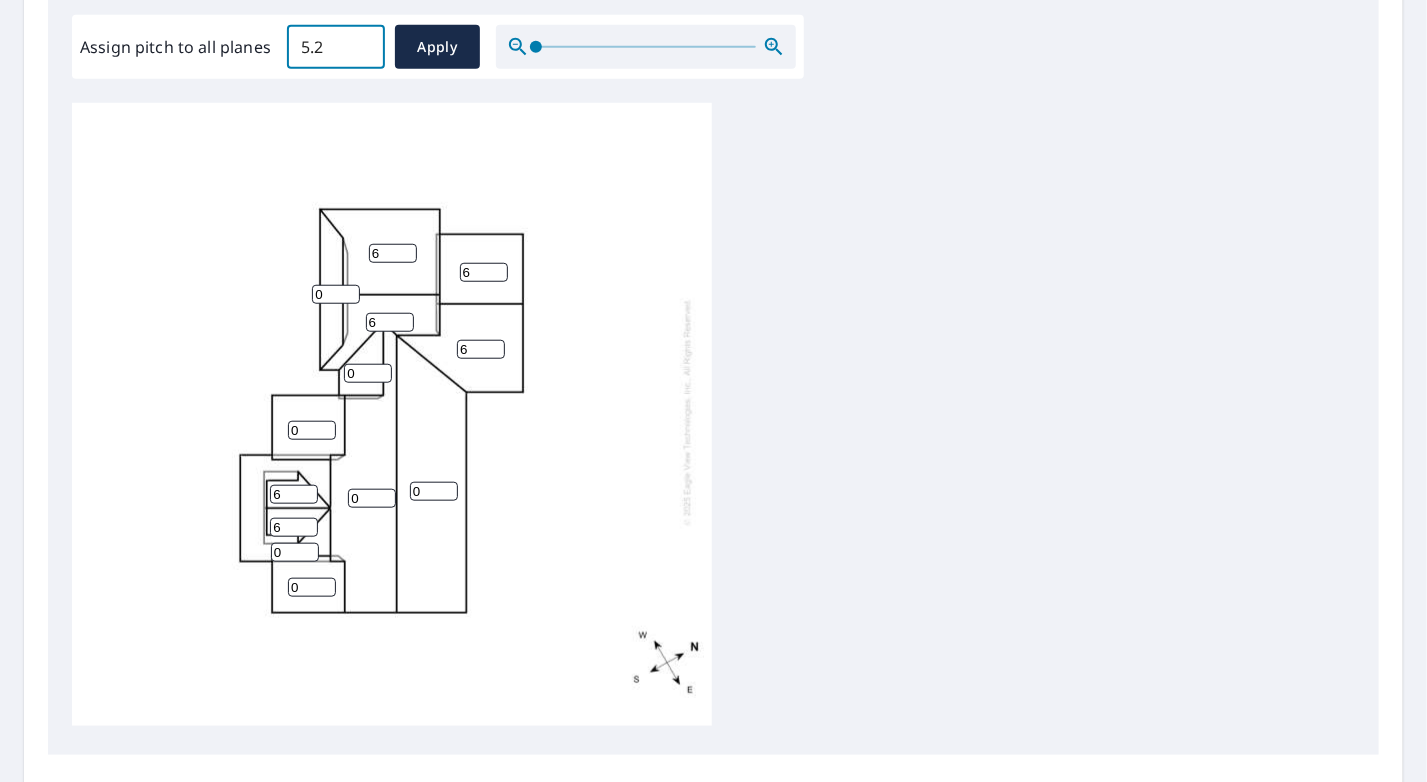 click on "5.2" at bounding box center (336, 47) 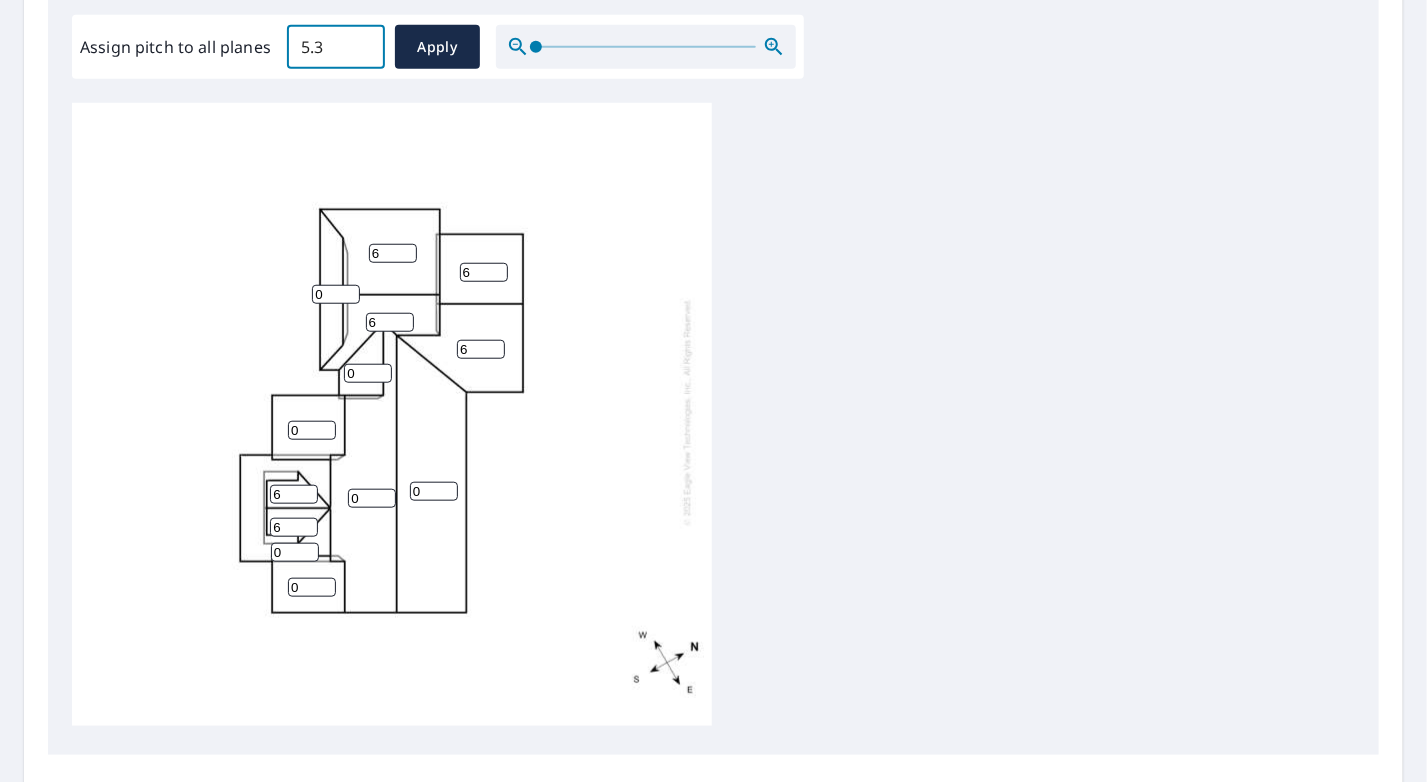 click on "5.3" at bounding box center [336, 47] 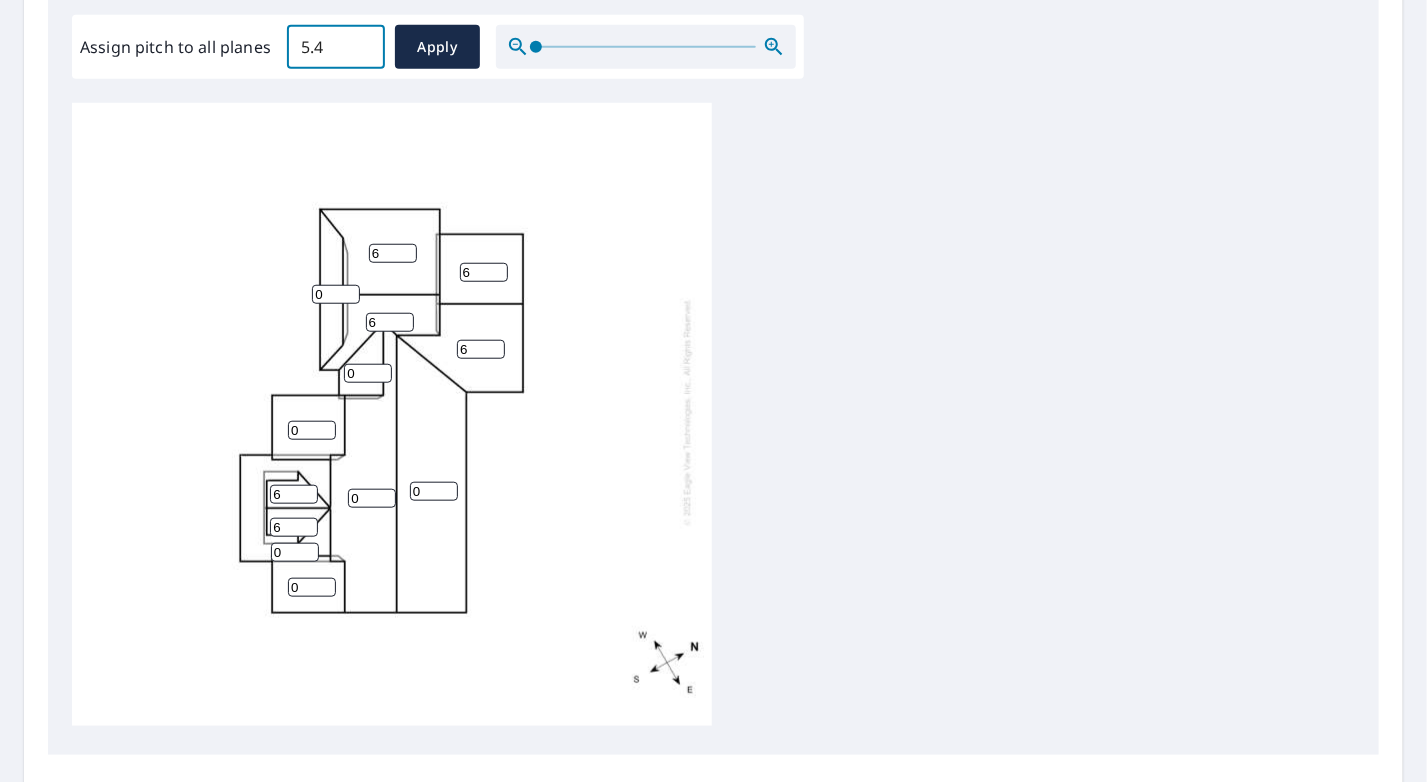 click on "5.4" at bounding box center [336, 47] 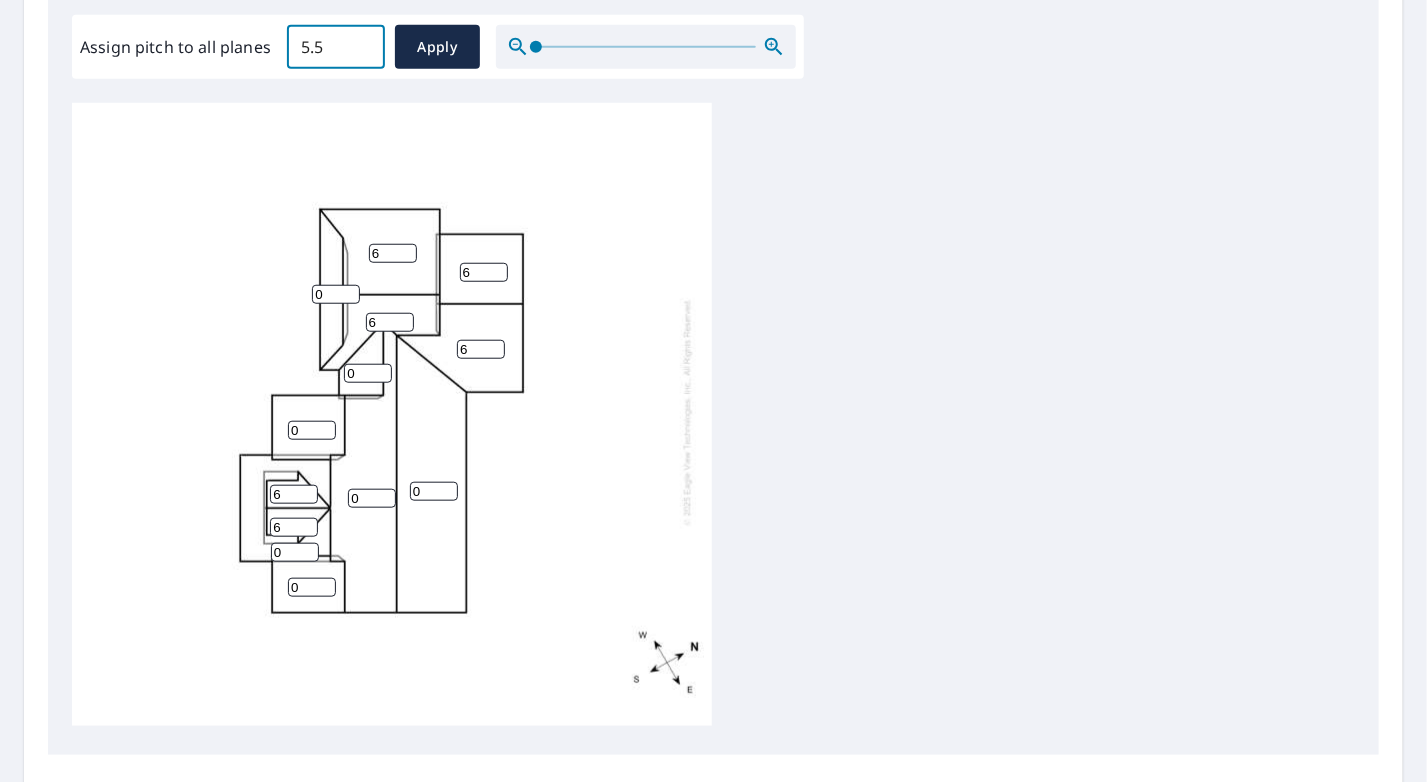 click on "5.5" at bounding box center [336, 47] 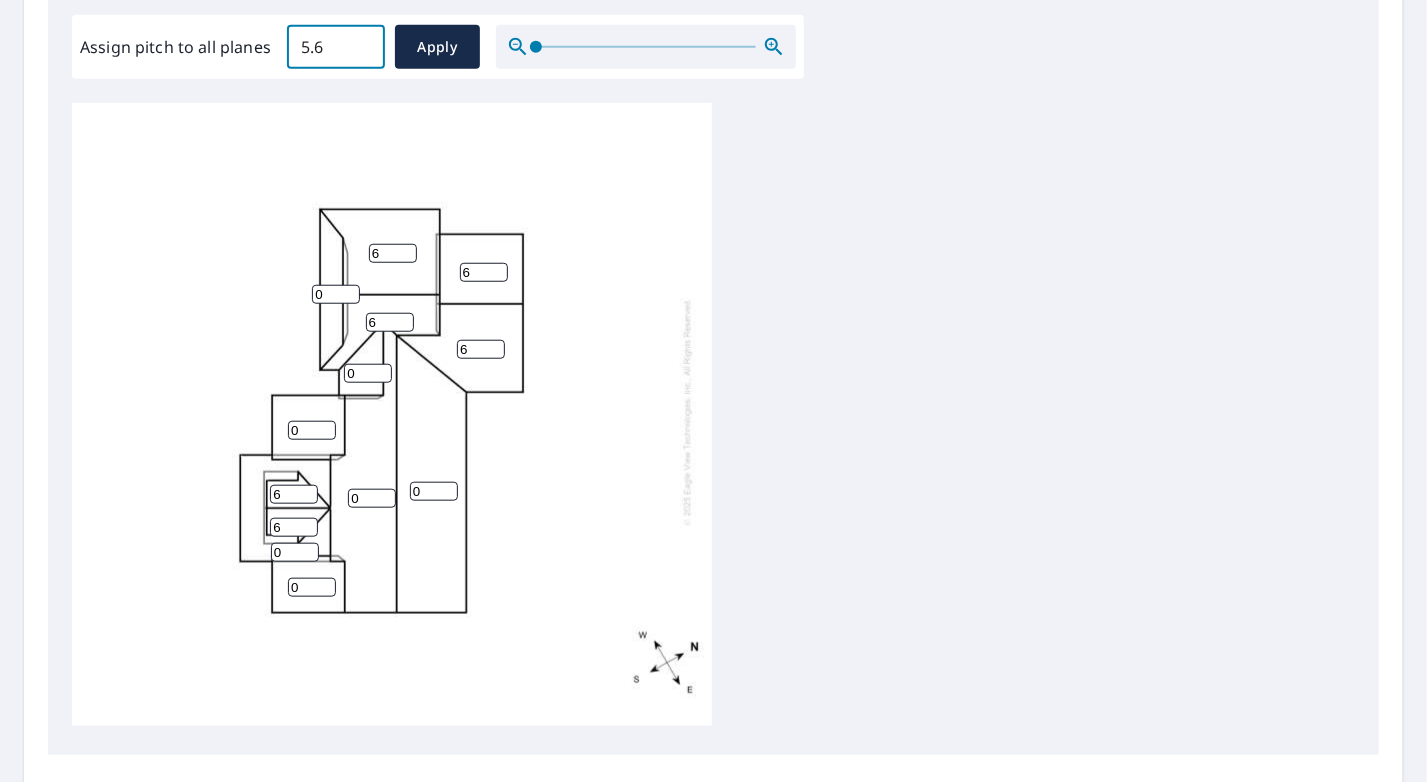 click on "5.6" at bounding box center (336, 47) 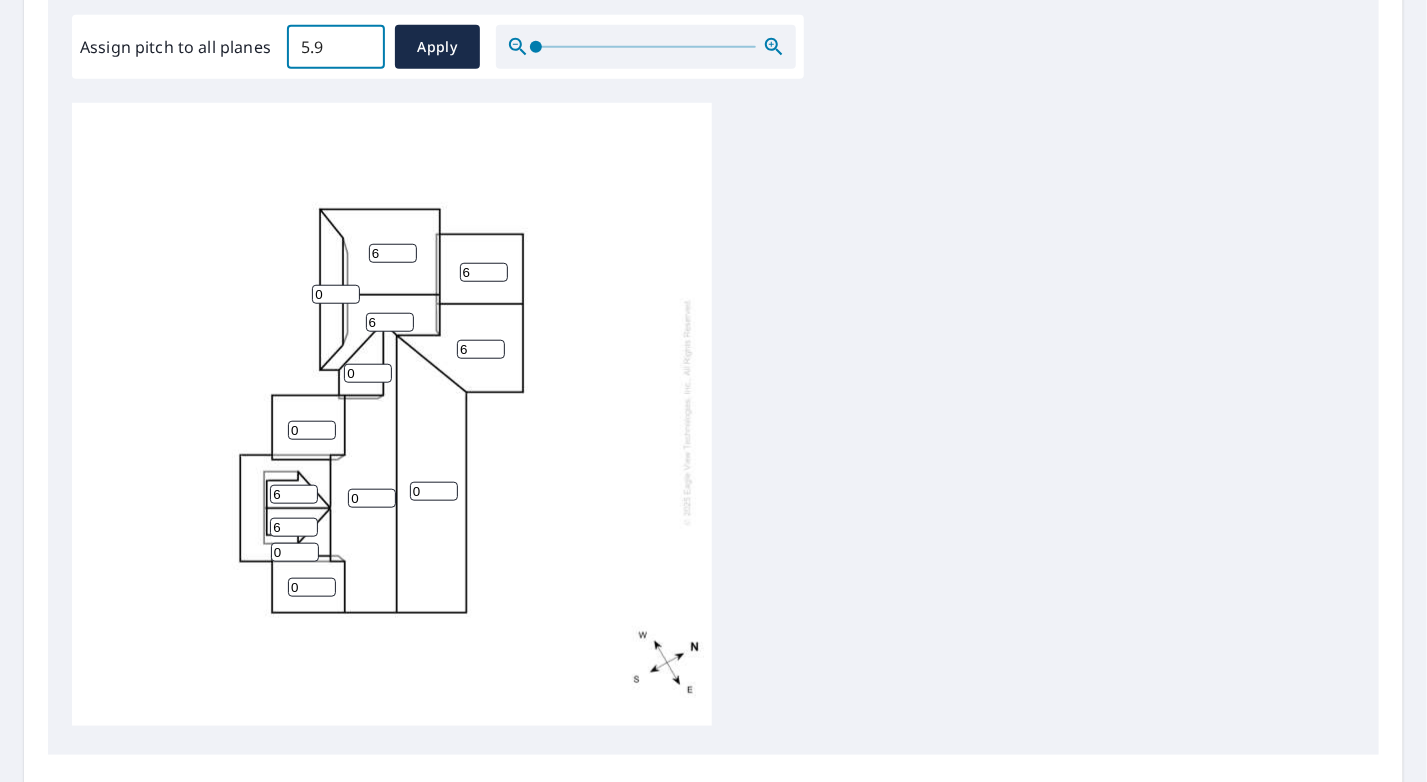 click on "5.9" at bounding box center (336, 47) 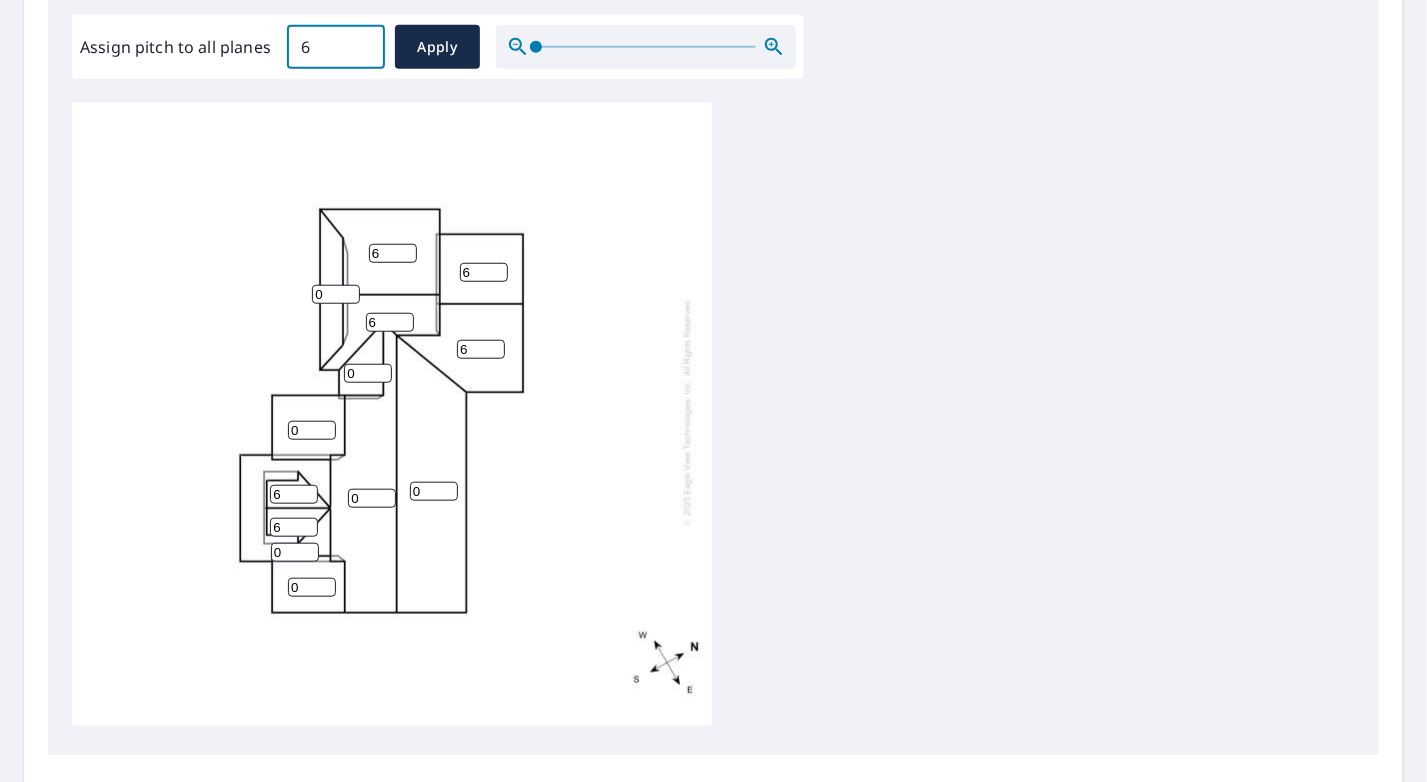 type on "6" 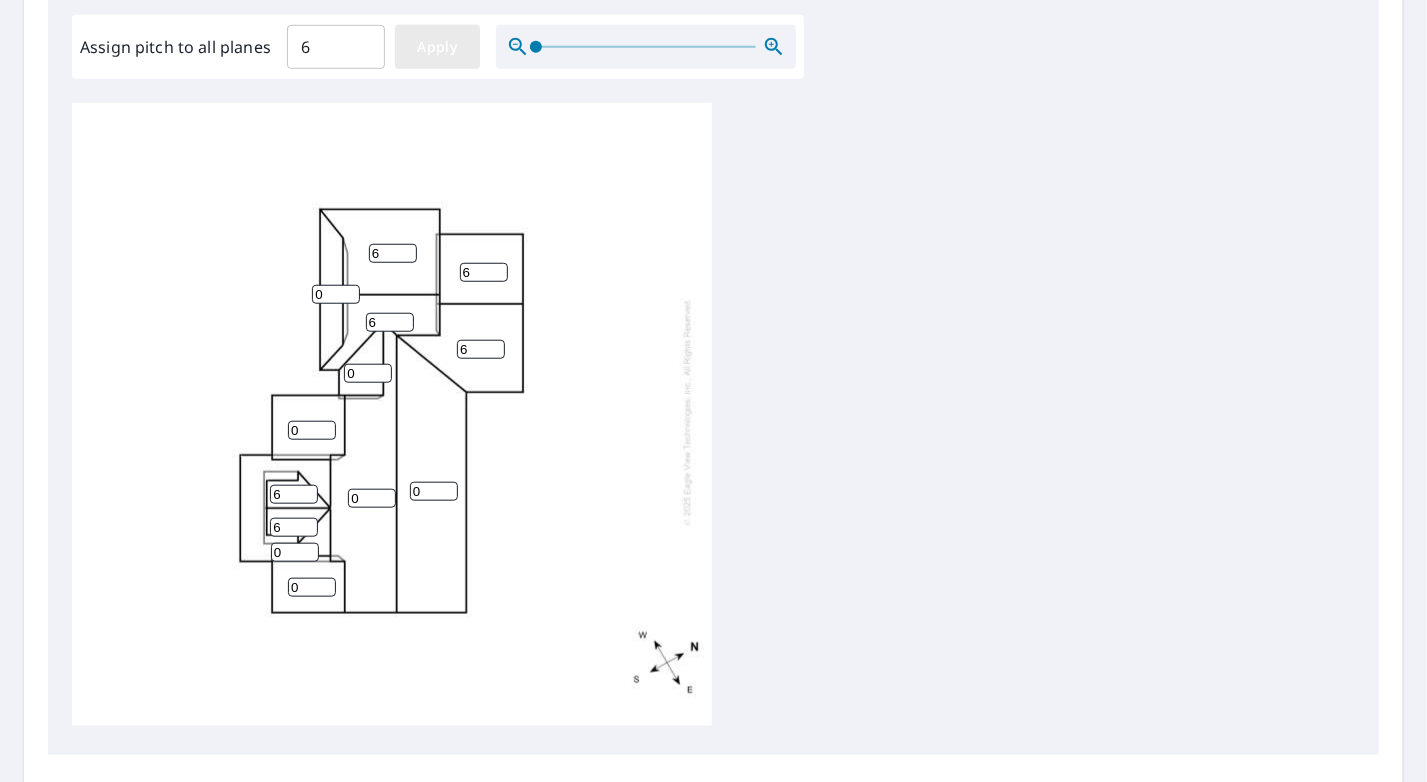 click on "Apply" at bounding box center [437, 47] 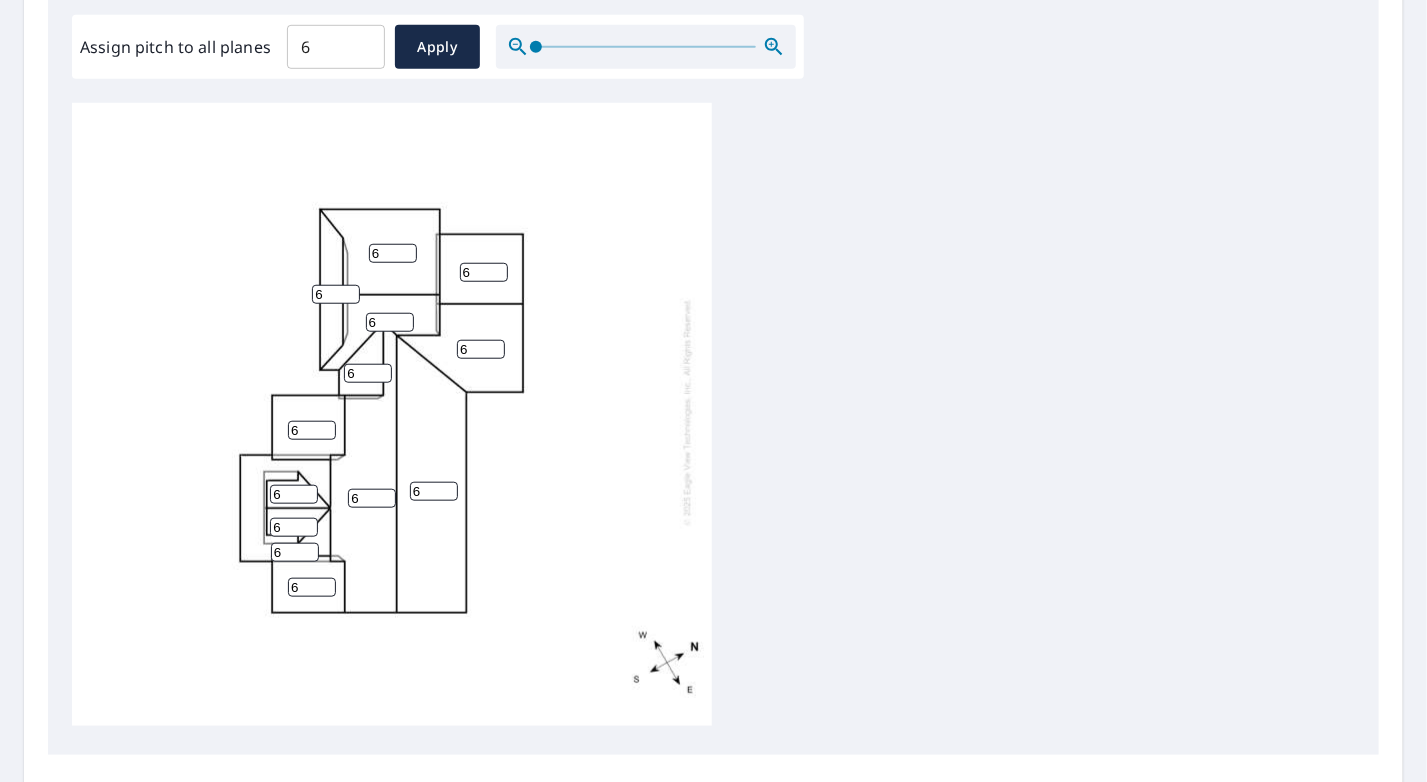 scroll, scrollTop: 0, scrollLeft: 0, axis: both 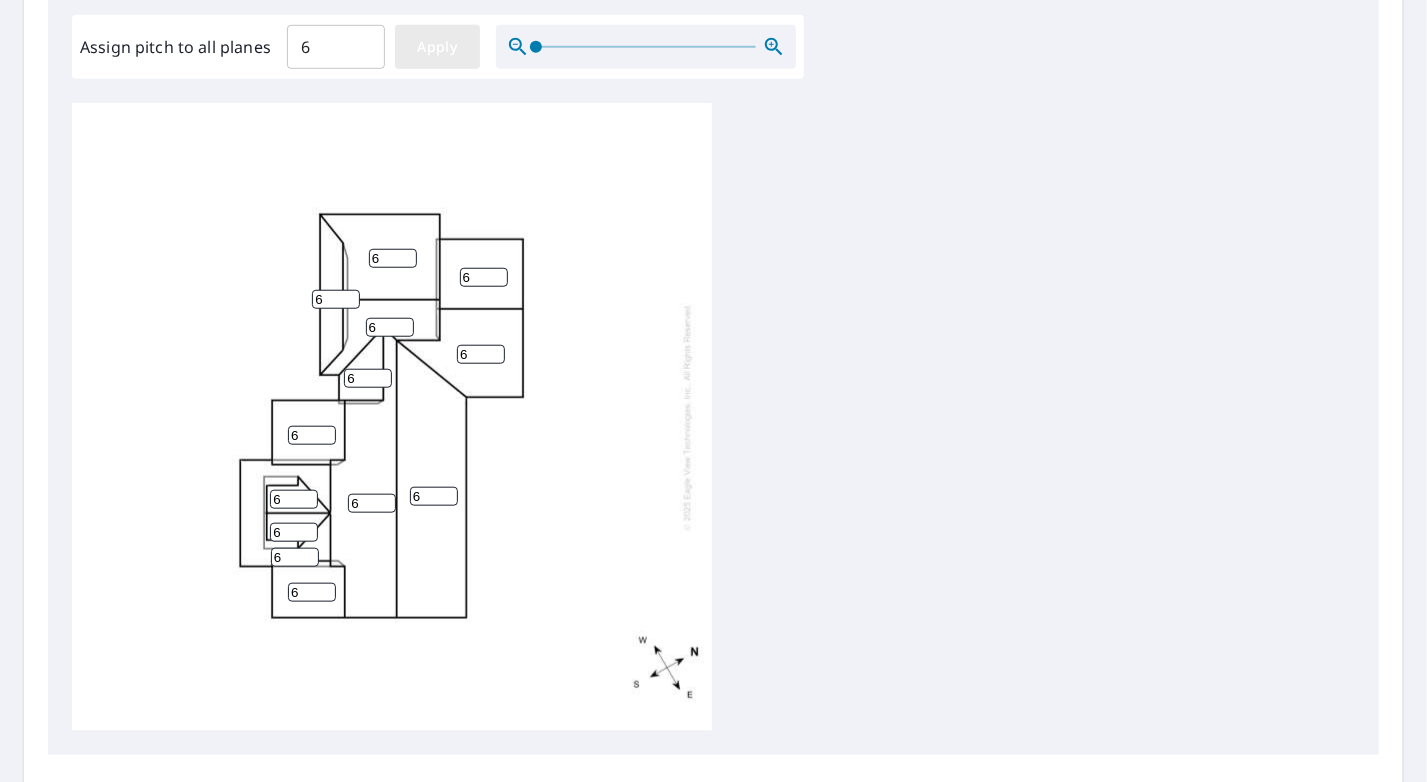 click on "Apply" at bounding box center [437, 47] 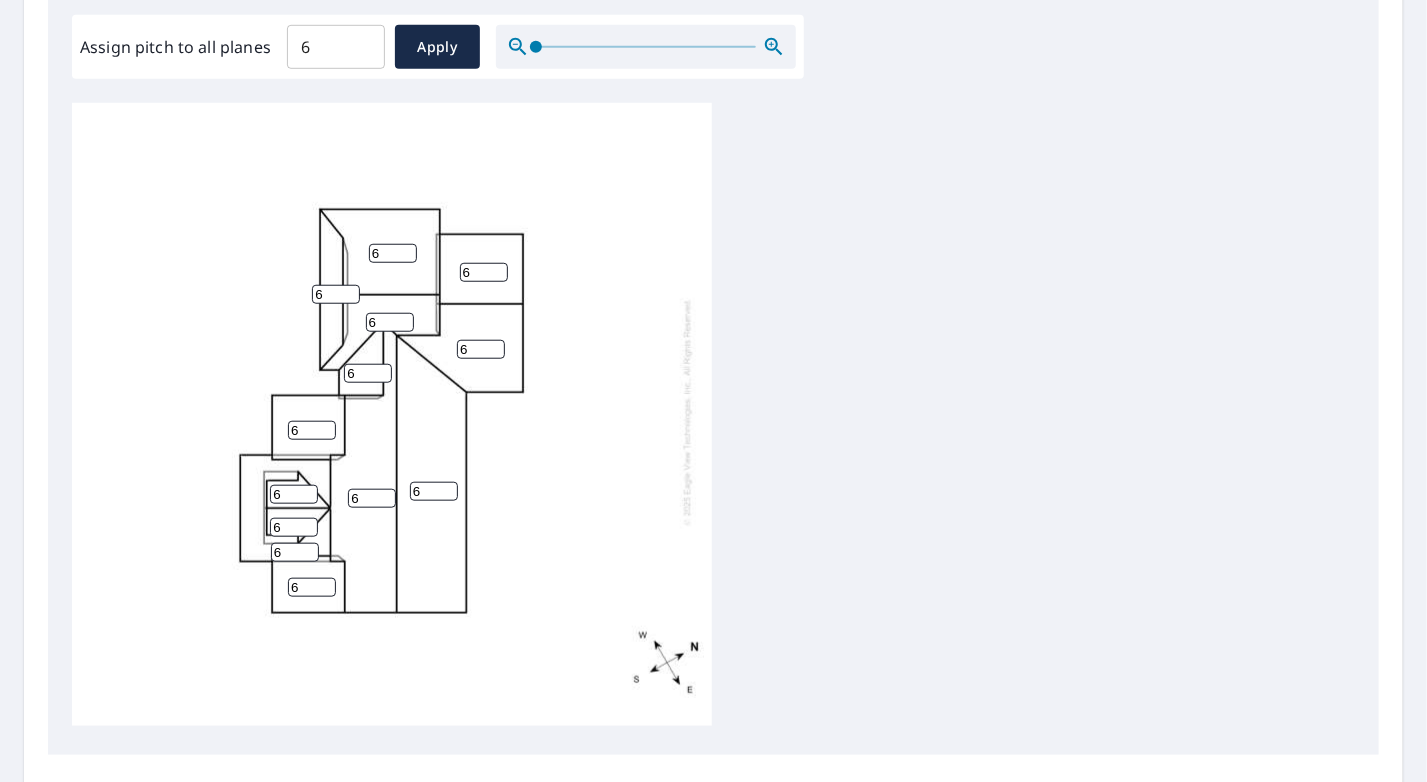 scroll, scrollTop: 19, scrollLeft: 0, axis: vertical 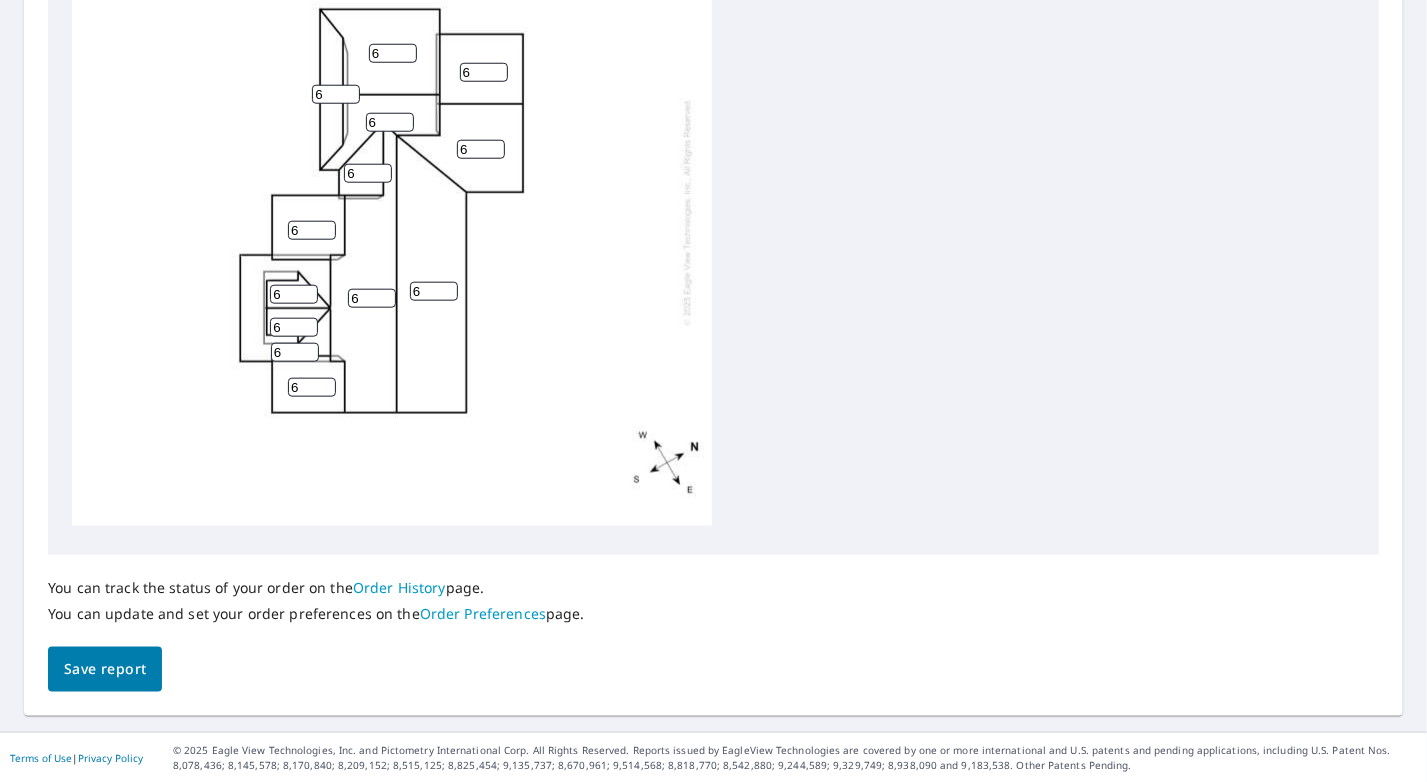 click on "Save report" at bounding box center [105, 669] 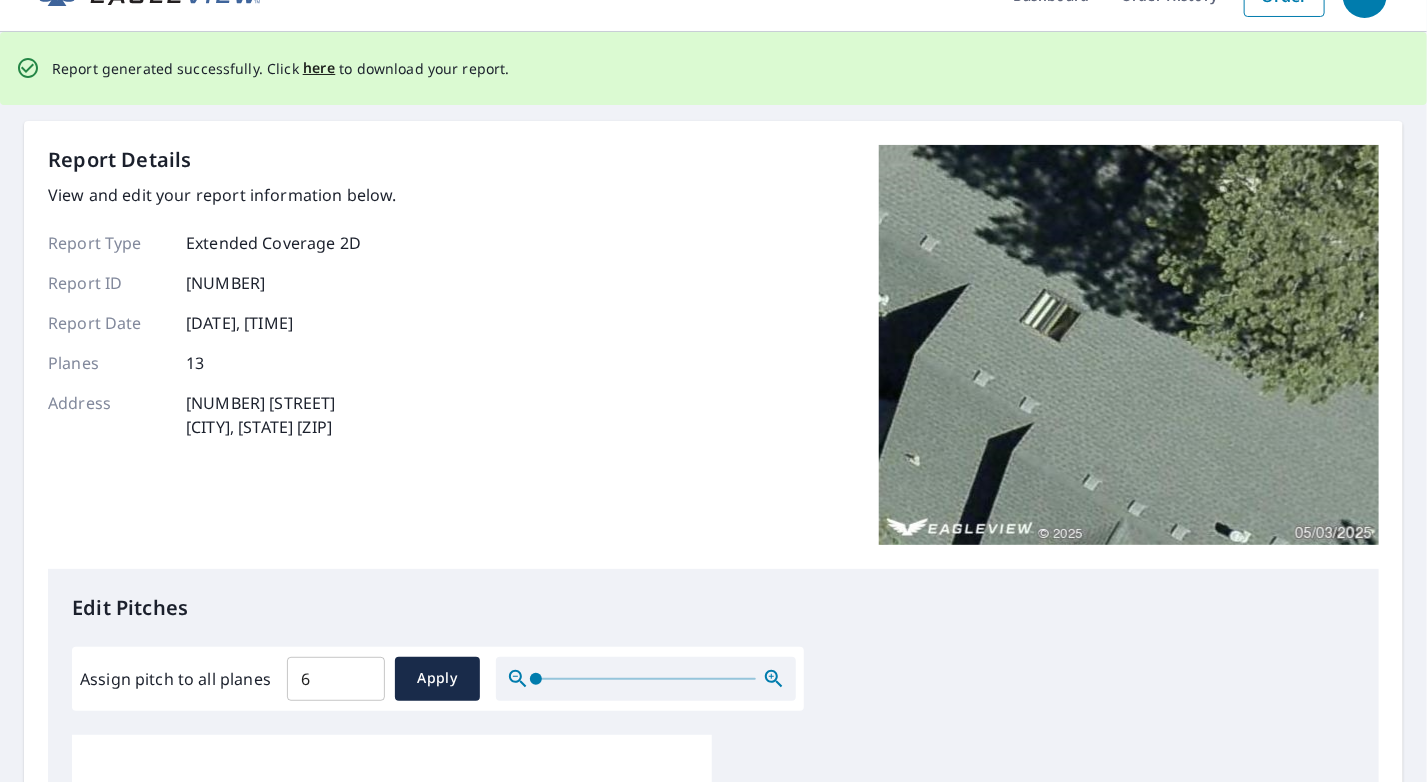 scroll, scrollTop: 0, scrollLeft: 0, axis: both 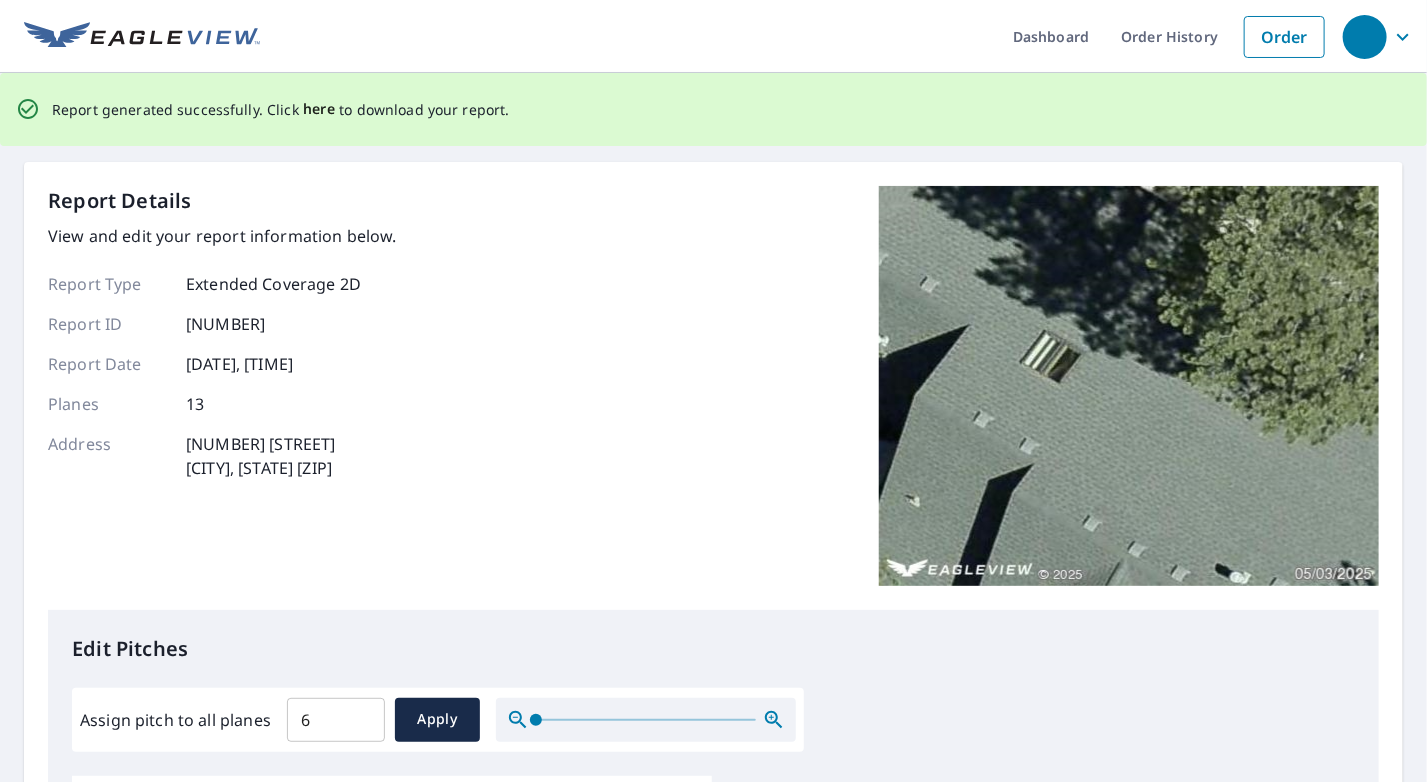 click on "here" at bounding box center [319, 109] 